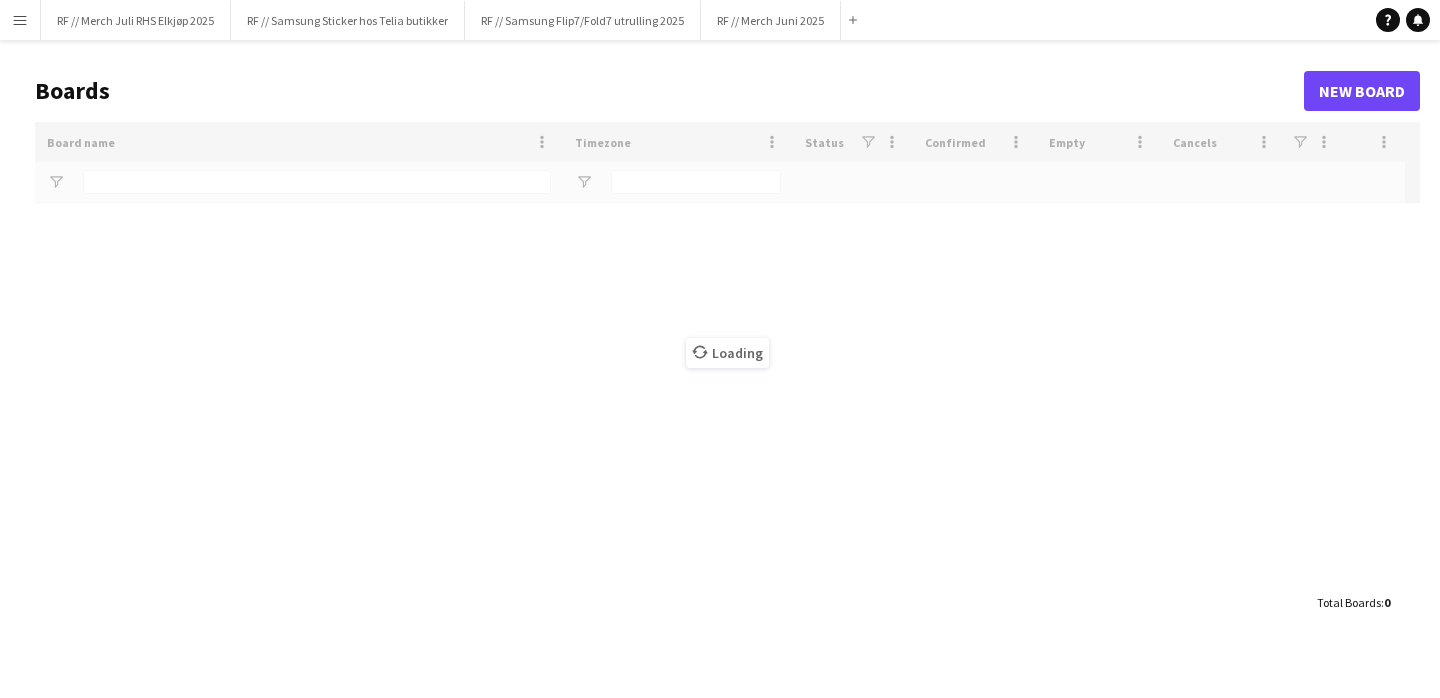 scroll, scrollTop: 0, scrollLeft: 0, axis: both 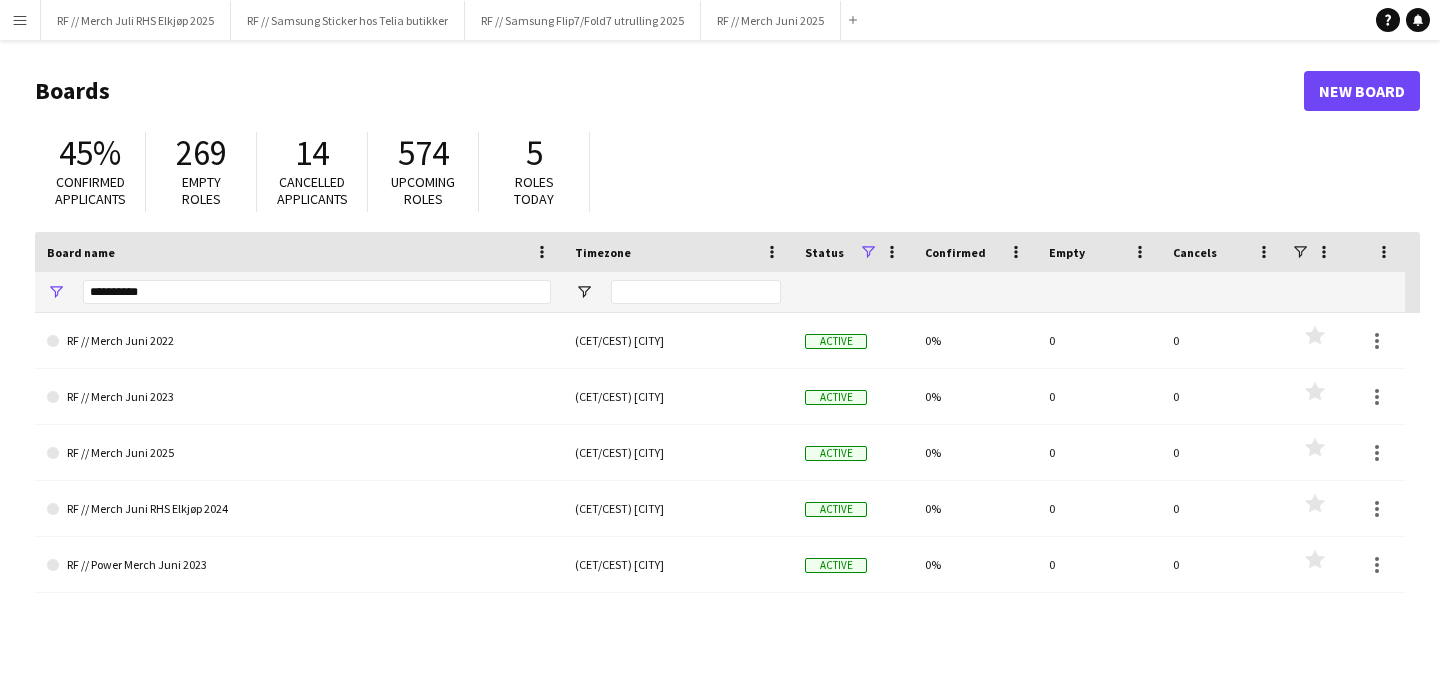 click on "Menu" at bounding box center [20, 20] 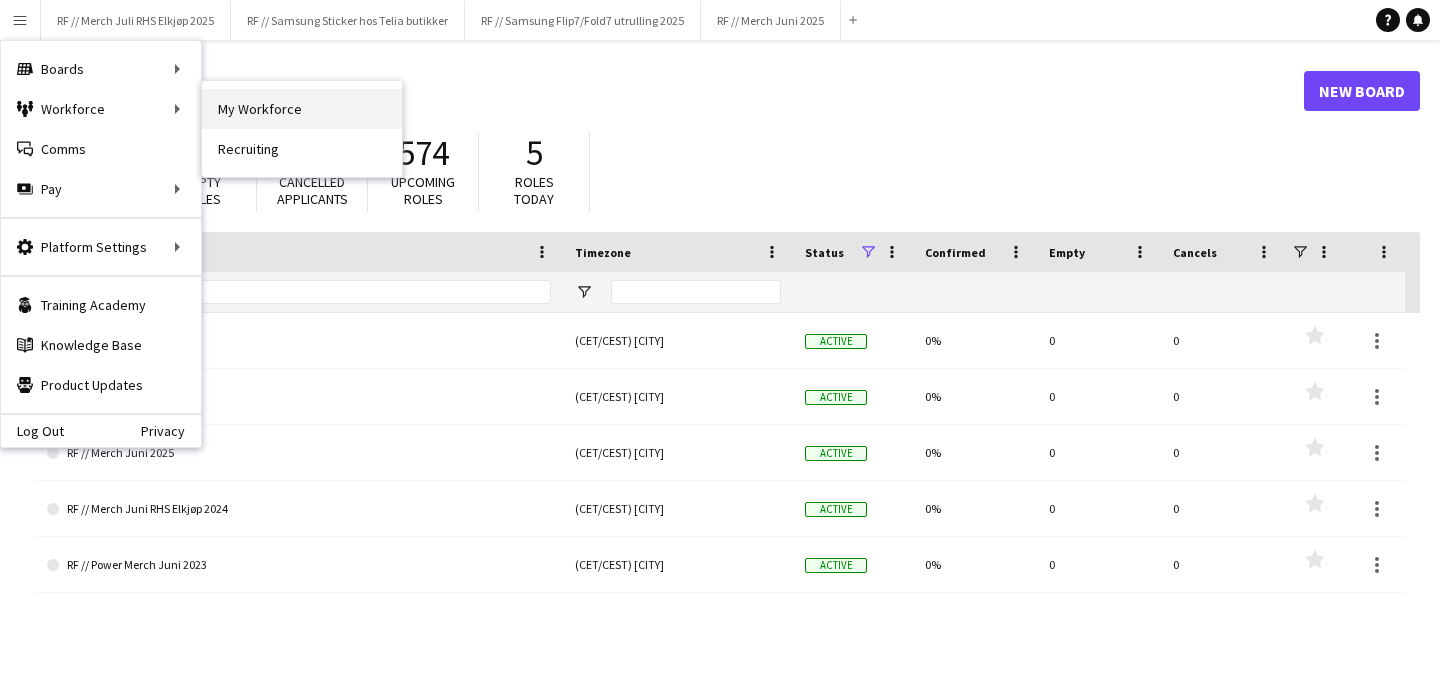 click on "My Workforce" at bounding box center [302, 109] 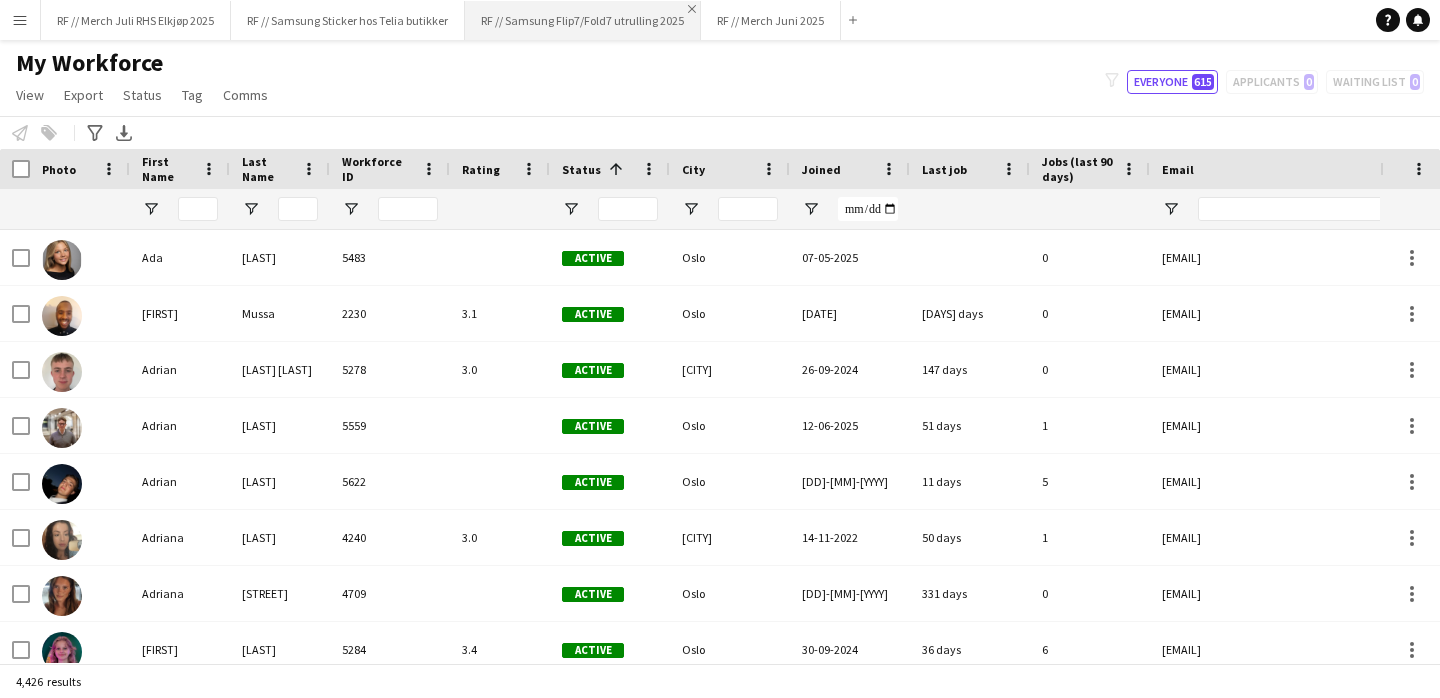 click on "Close" at bounding box center [692, 9] 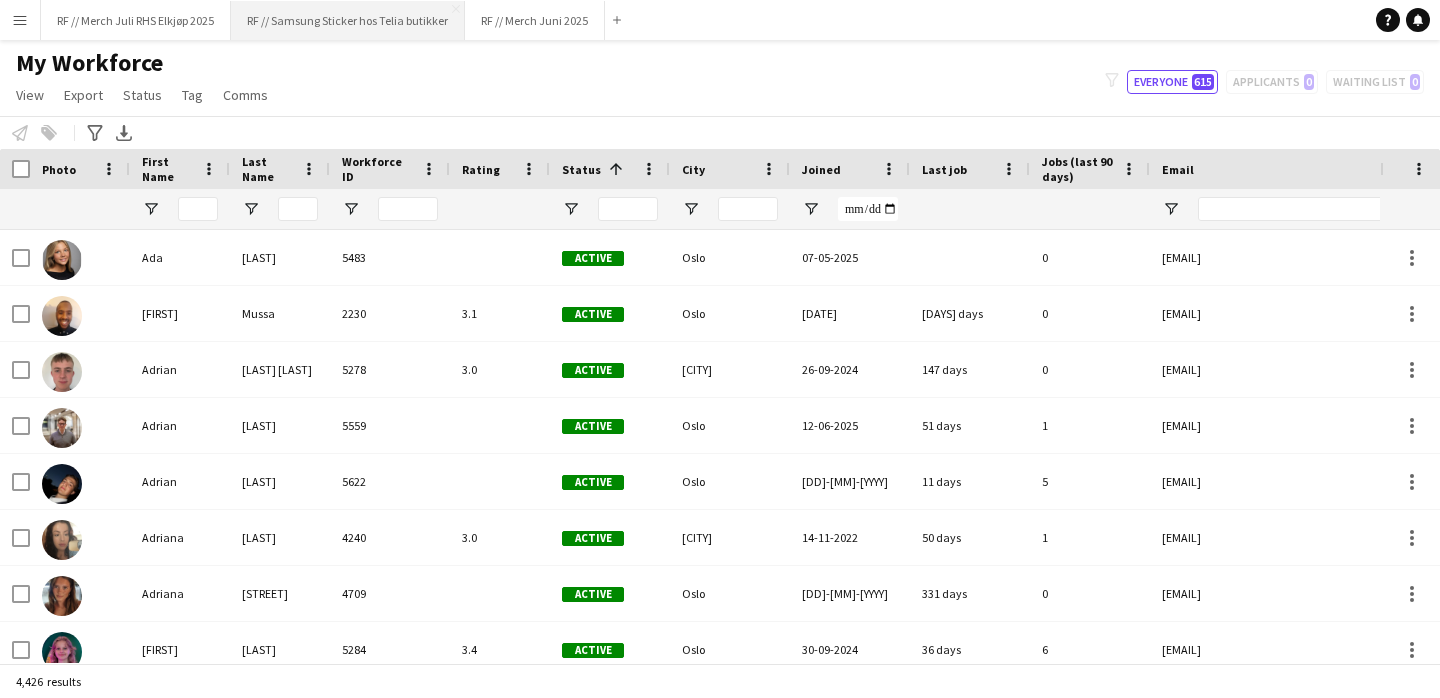 click on "RF // Samsung Sticker hos Telia butikker
Close" at bounding box center (348, 20) 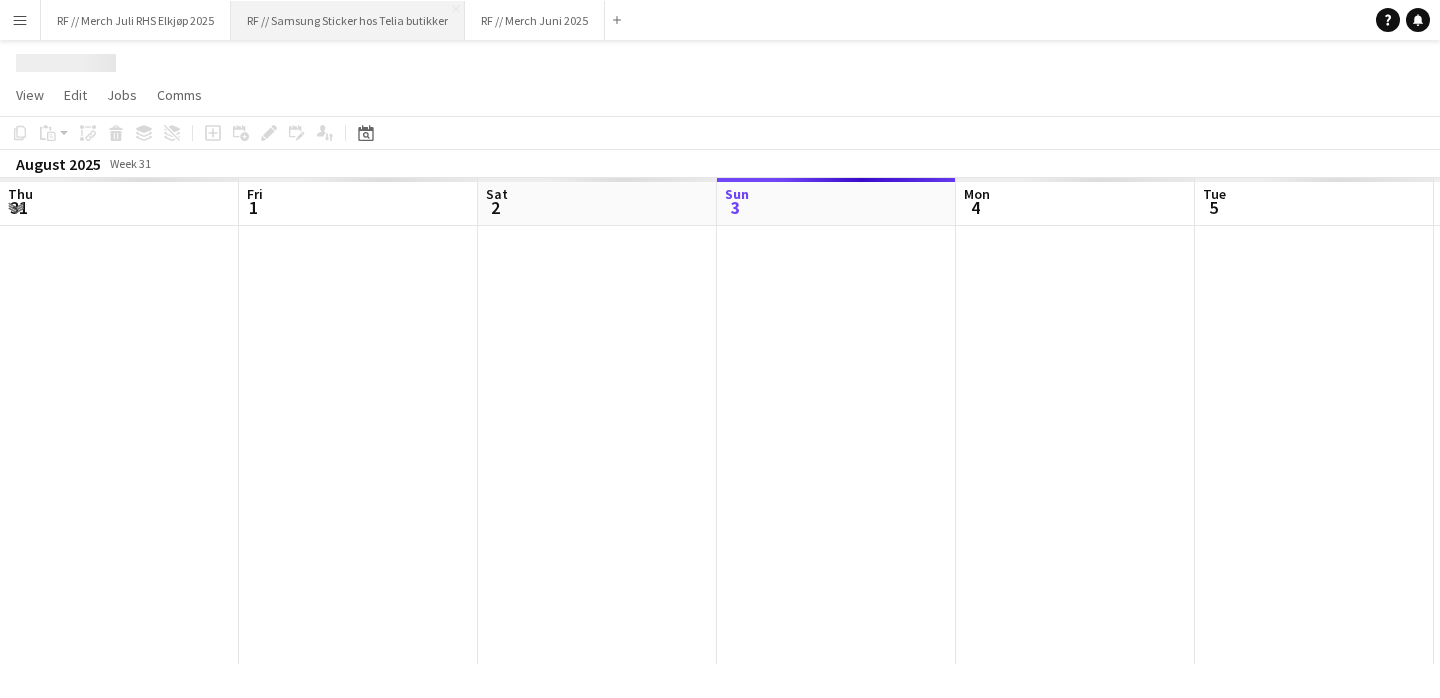 scroll, scrollTop: 0, scrollLeft: 478, axis: horizontal 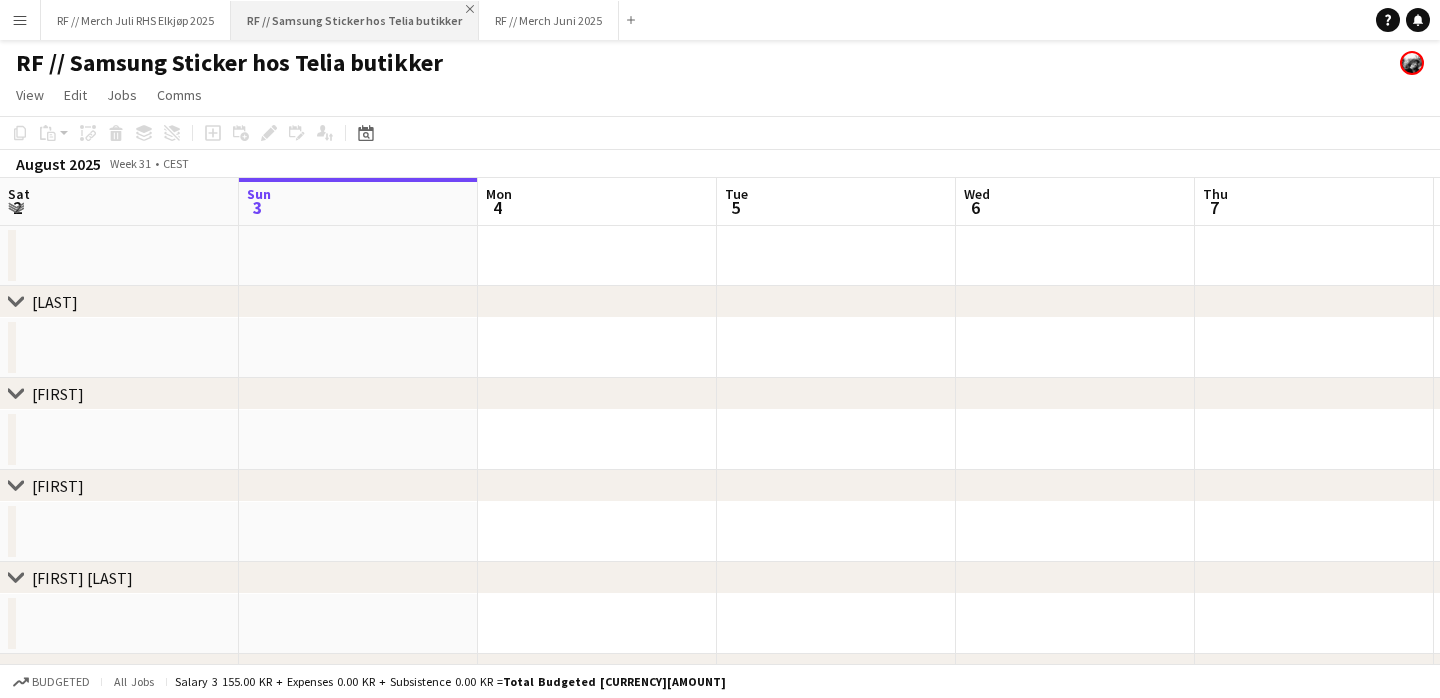 click on "Close" at bounding box center [470, 9] 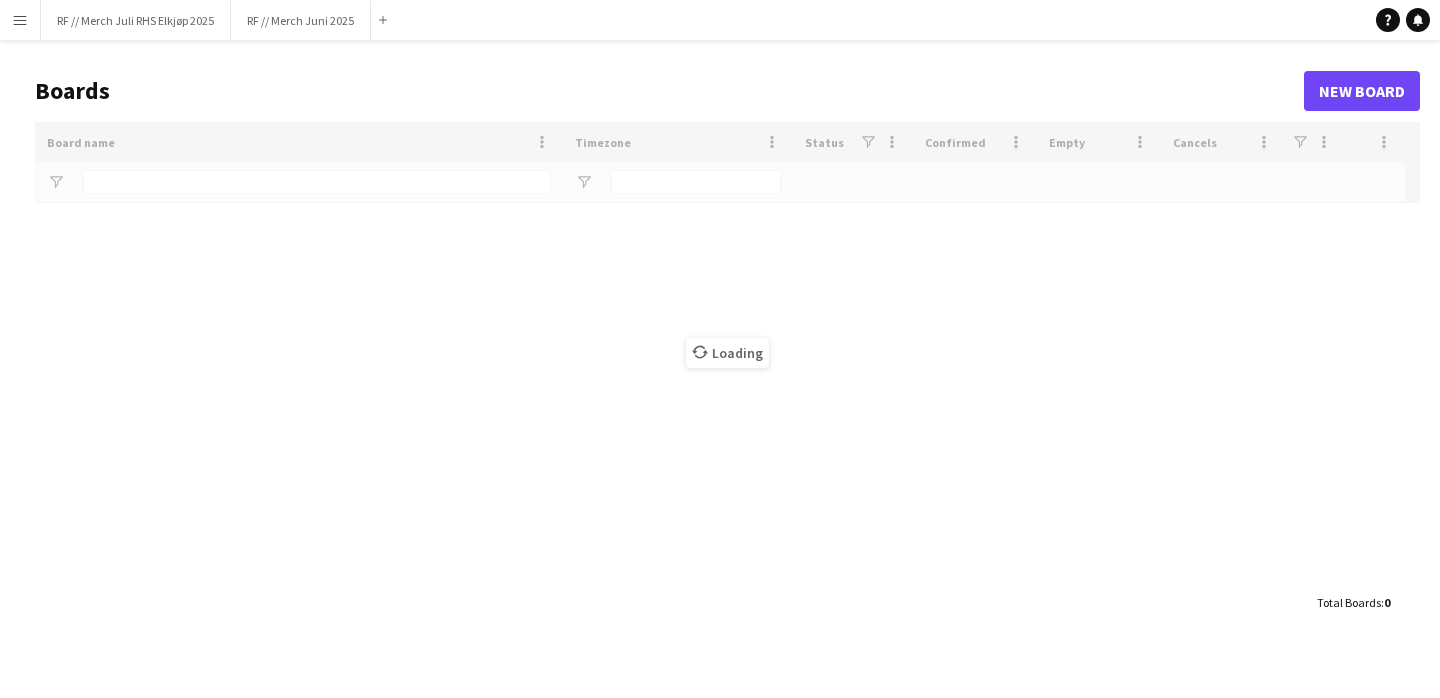 type on "**********" 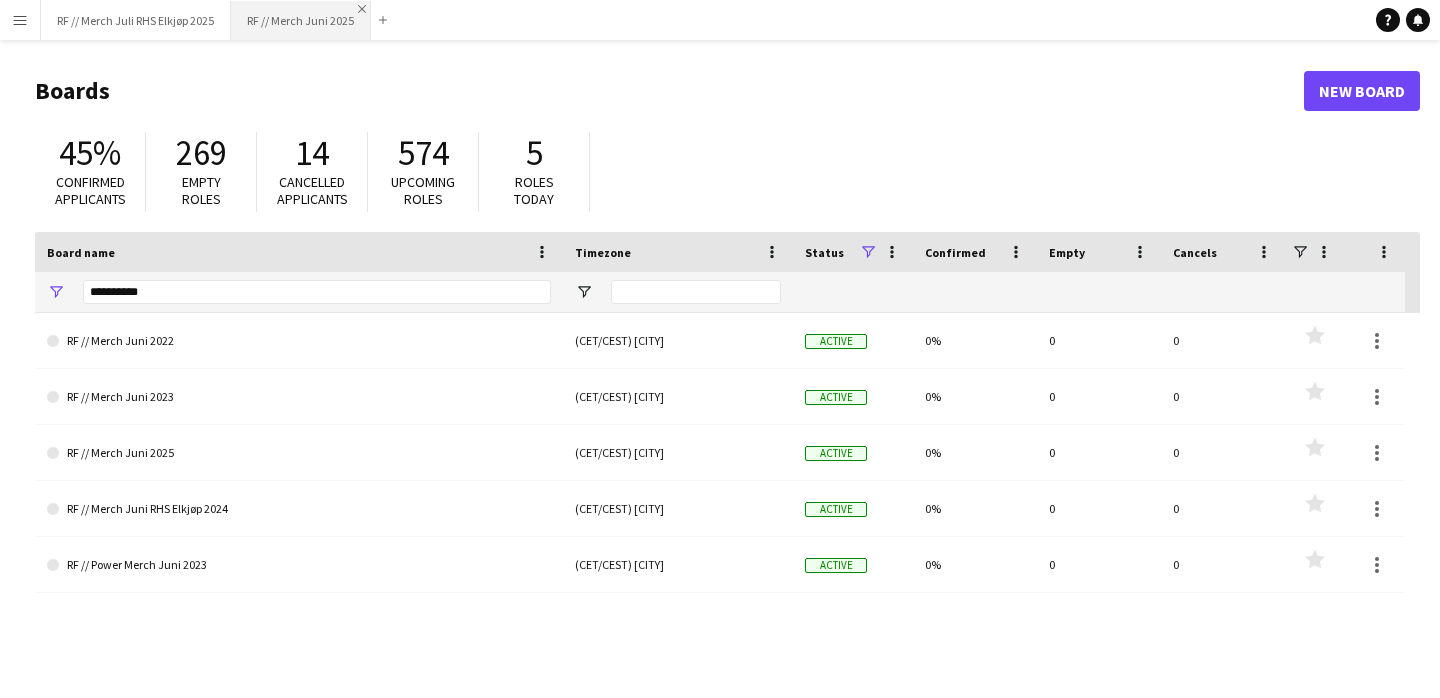 click on "Close" at bounding box center [362, 9] 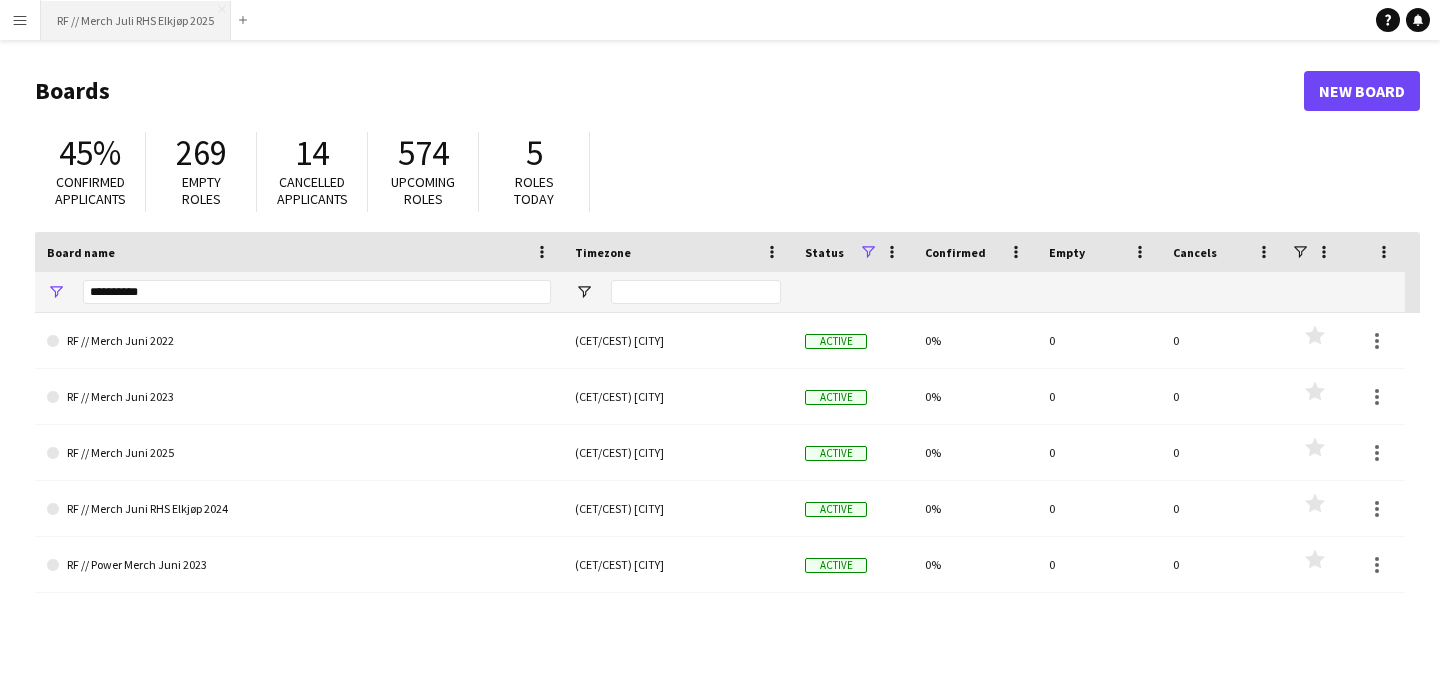 click on "RF // Merch Juli RHS Elkjøp 2025
Close" at bounding box center [136, 20] 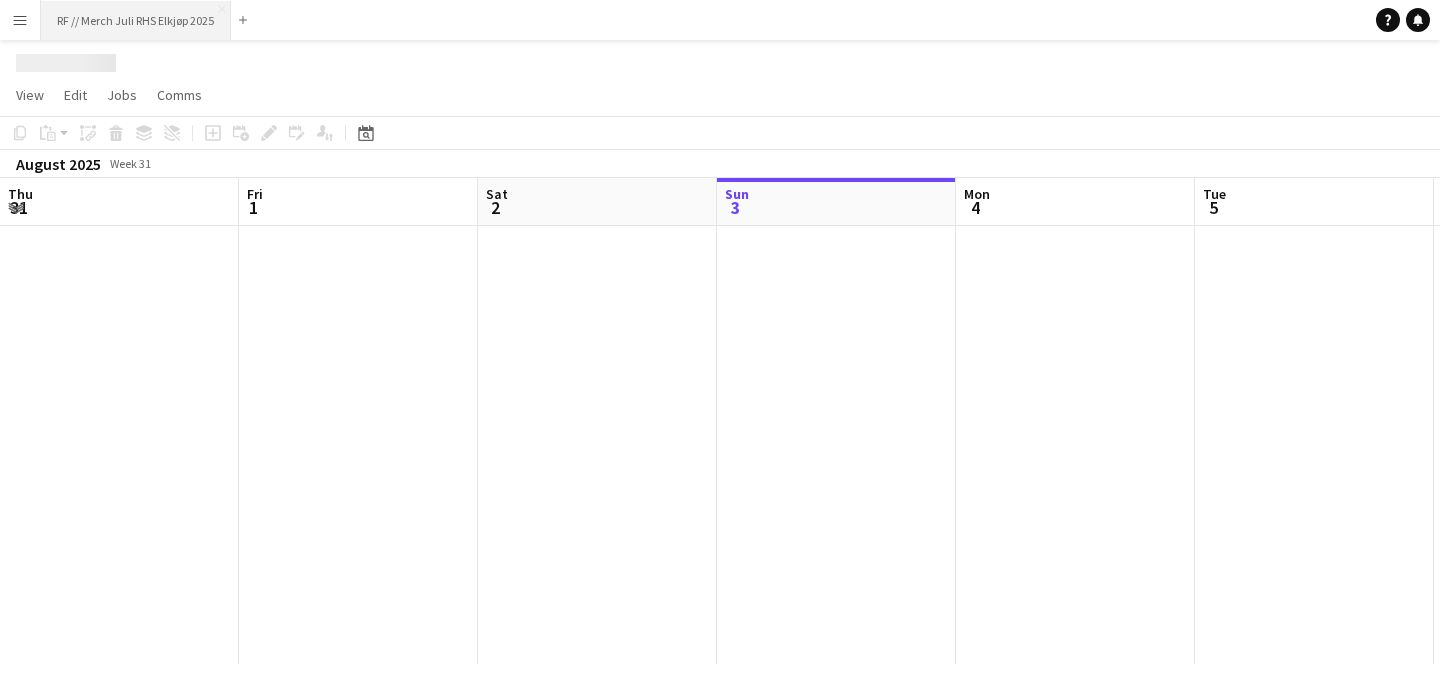 scroll, scrollTop: 0, scrollLeft: 478, axis: horizontal 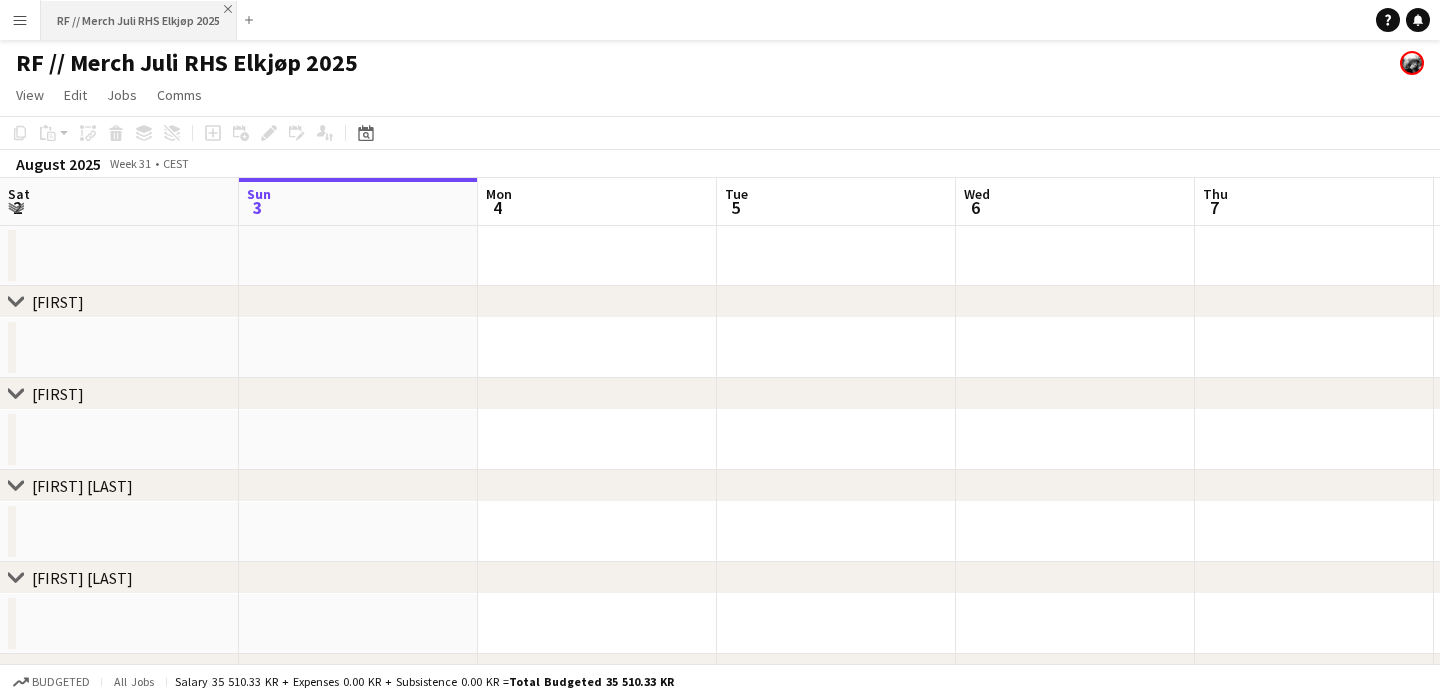 click on "Close" at bounding box center (228, 9) 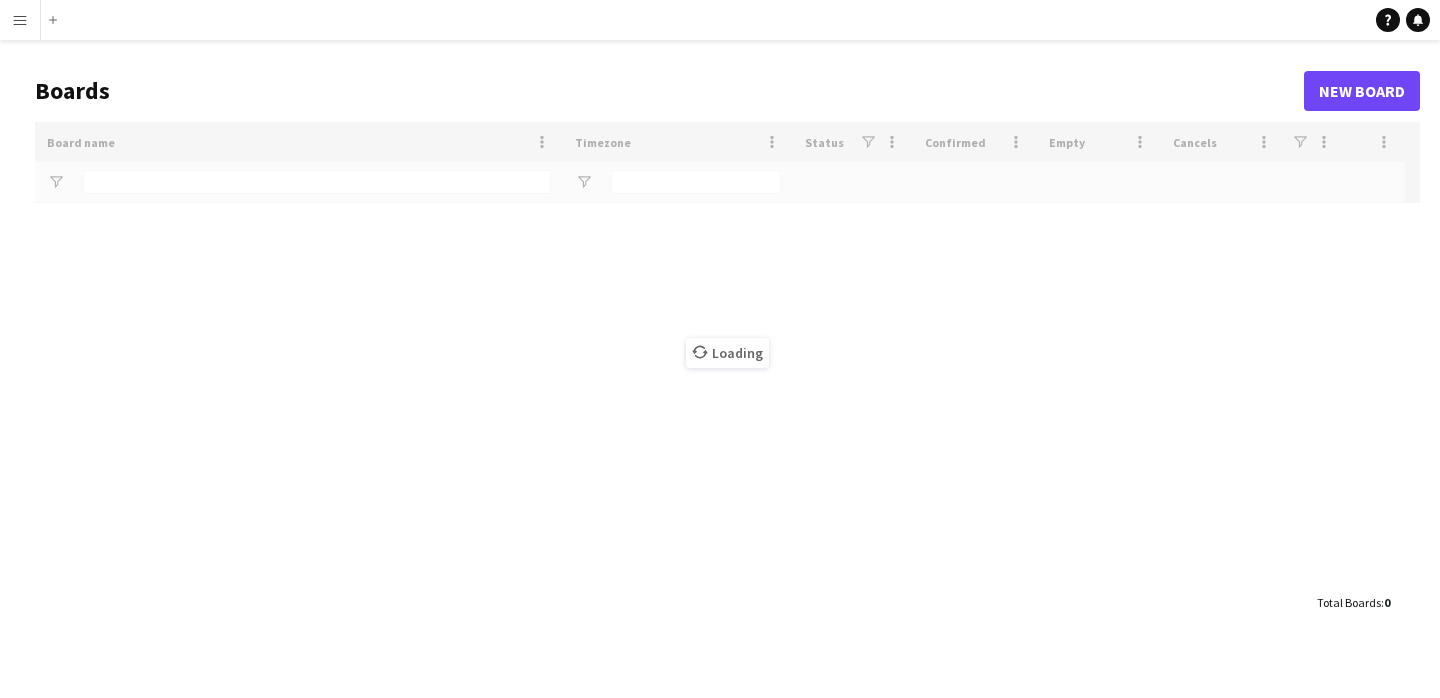 click on "Menu" at bounding box center [20, 20] 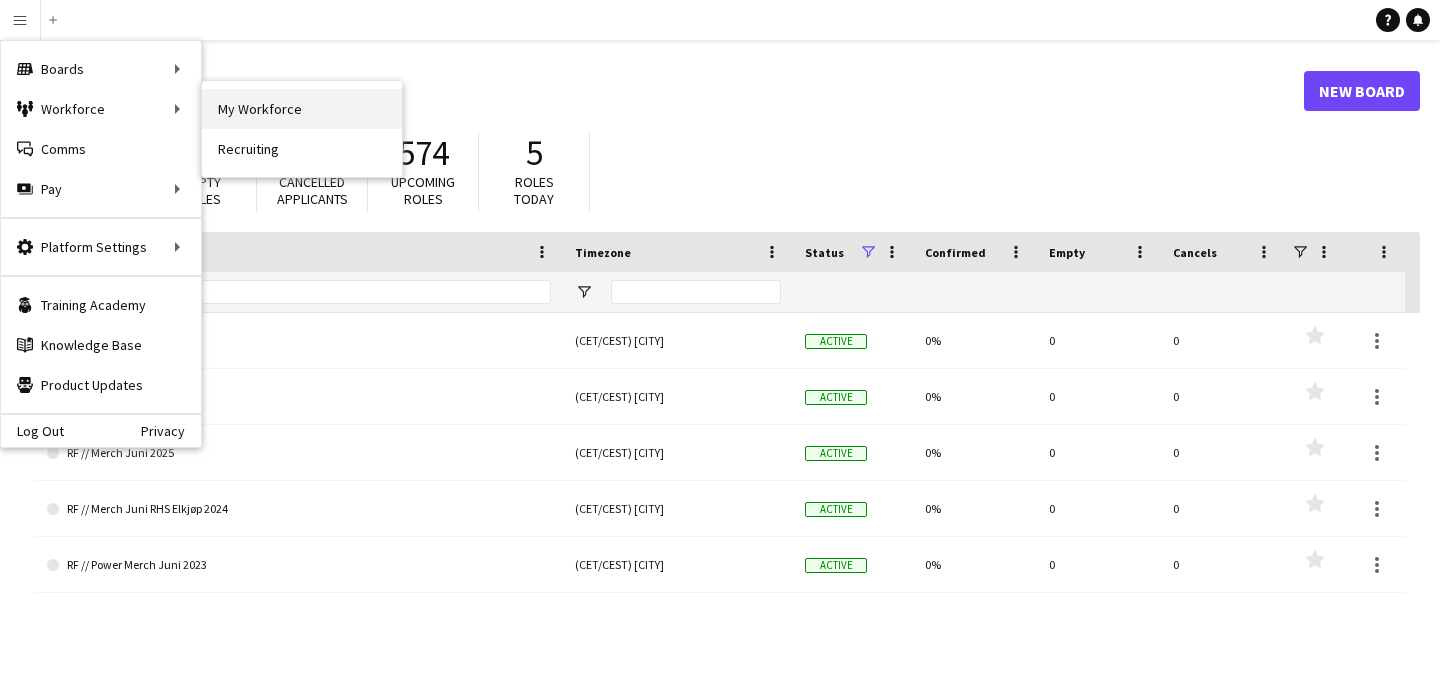 click on "My Workforce" at bounding box center (302, 109) 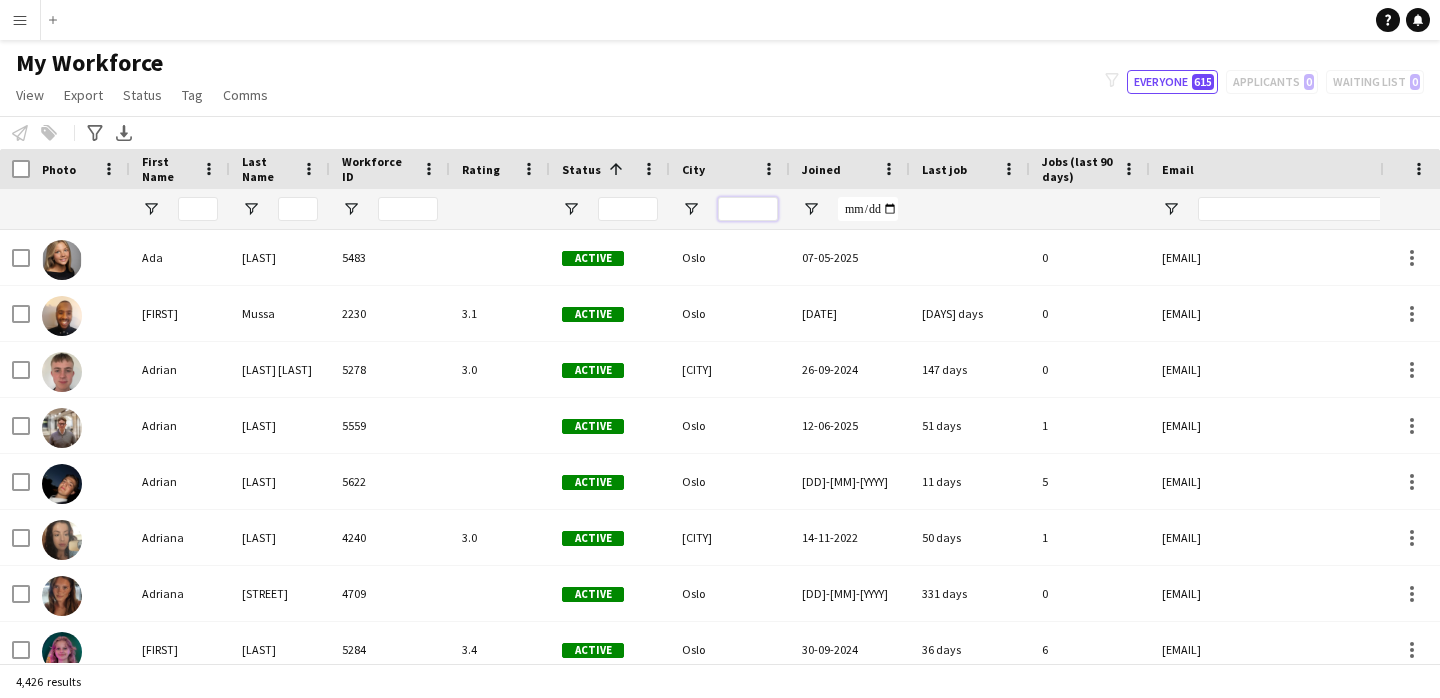 click at bounding box center (748, 209) 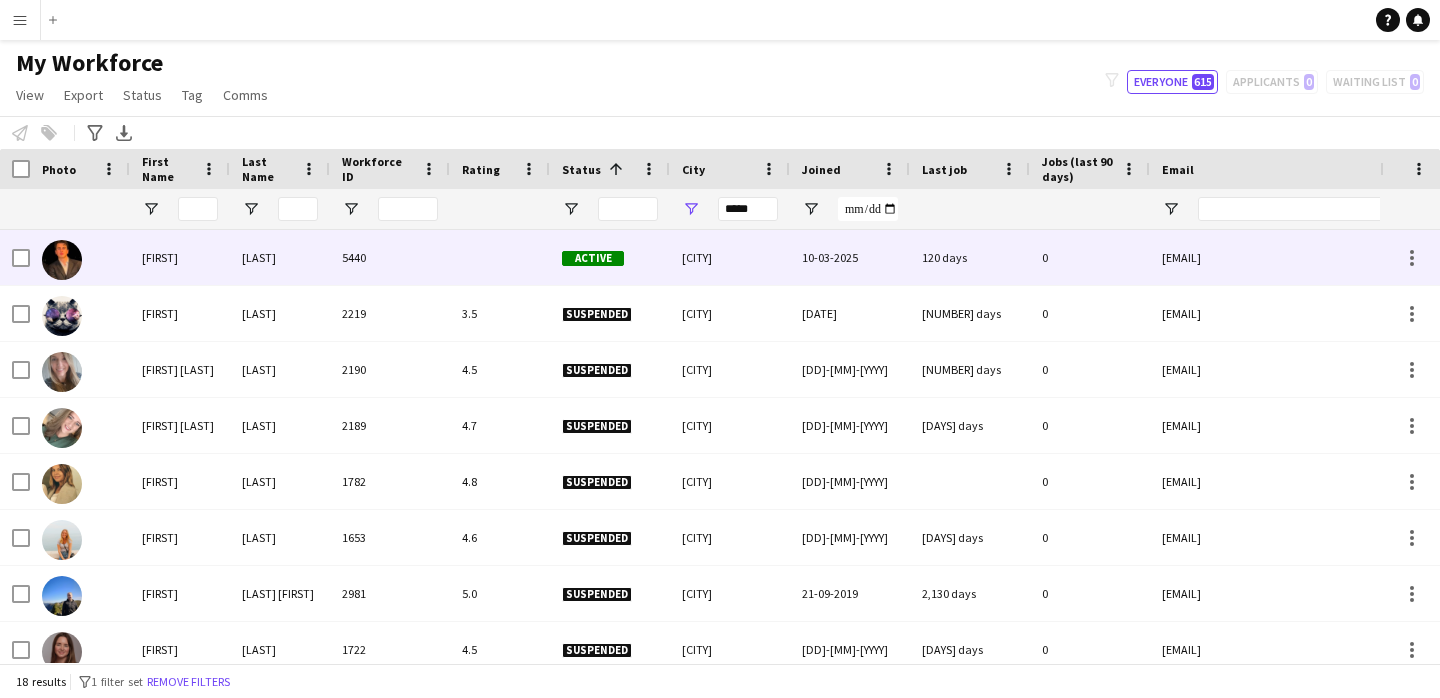 click on "[FIRST]" at bounding box center (180, 257) 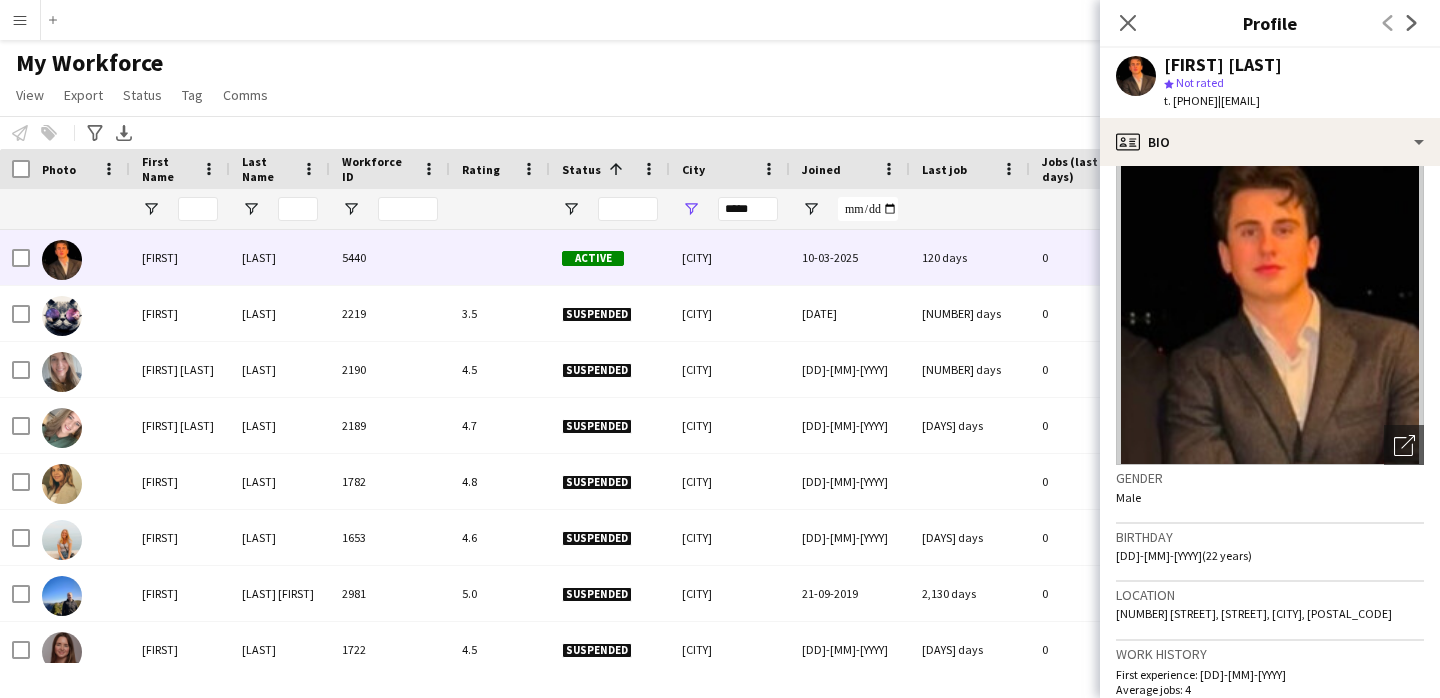 scroll, scrollTop: 0, scrollLeft: 0, axis: both 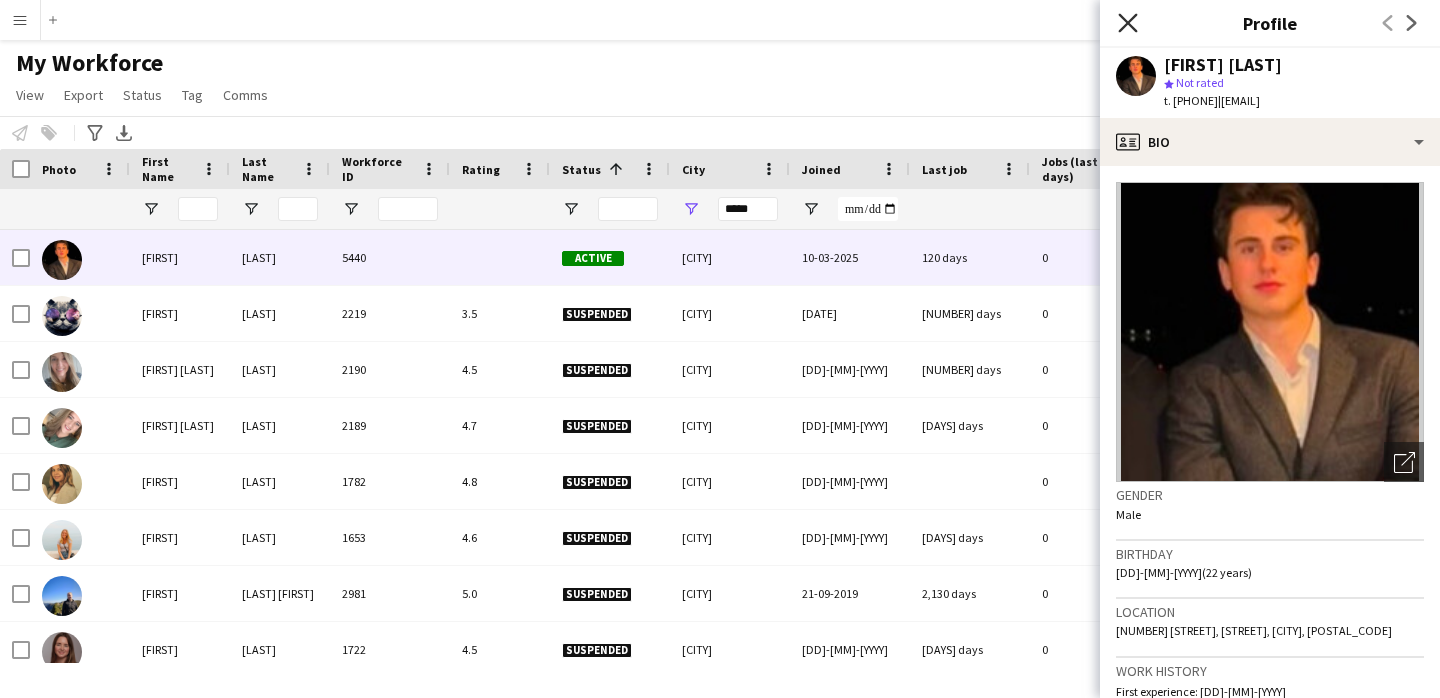 click on "Close pop-in" 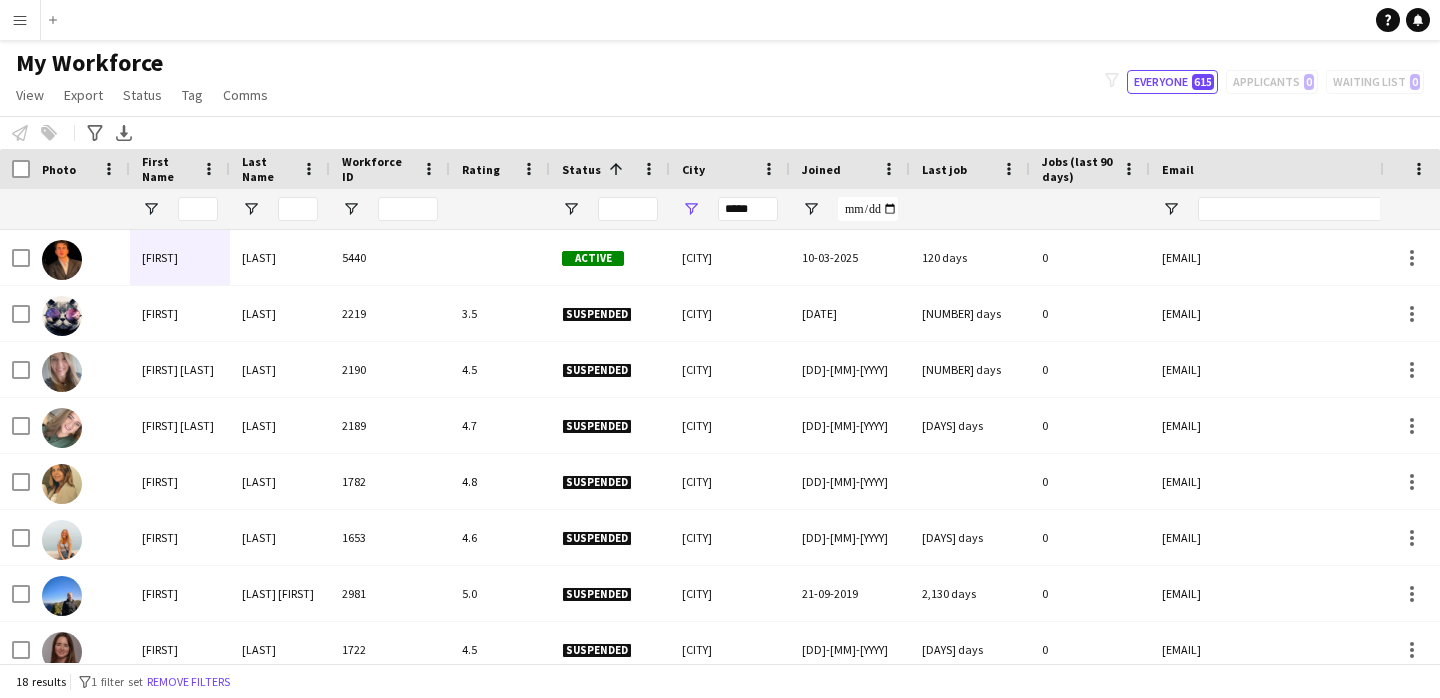 click on "My Workforce   View   Views  Default view New view Update view Delete view Edit name Customise view Customise filters Reset Filters Reset View Reset All  Export  Export as XLSX Export as PDF  Status  Edit  Tag  New tag  Edit tag  1664 (1) 19m3 (1) Aktive (0) Backstage (0) Backstage ansvarlig (0) Bartender (1) Bartender Pablo`s Esco Bar (0) BY; [CITY] (0) BY; Bodø (0) BY; Kristiansand (0) BY; Stavanger (0) BY; Trondbeim (0) BY; Ålesund (0) Carlsberg (1) CC Vest // Pakkehjelpere (2) CHANEL MERCHANDISE 2019 (0) Crew leder (0) DEMO (1) DNB Konserngaver (1) ECD/Brooklyn (1) EK (0) Førerkort (0) Hengerlappen  (0) IKKE STUDENTER (1) JCP Studio Crew (2) Klipper (1) Kunderservice (0) Nye aug 2020 Oslo (0) Nye Capt Oslo mai 2019 (2) OBOS (4) Oslo (2) Outbording 2 (0) retail factory (0) RF Merch (1) Rigge ansvarlig (0) Ringnes (0) Russ - EK (0) RUTER (0) Somersby (1) Teknisk (0) test Julie (0) Truck lappen og lager (0) Tuborg (1) WAL (0)  Add to tag  1664 (1) 19m3 (1) Aktive (0) Backstage (0) Backstage ansvarlig (0)" 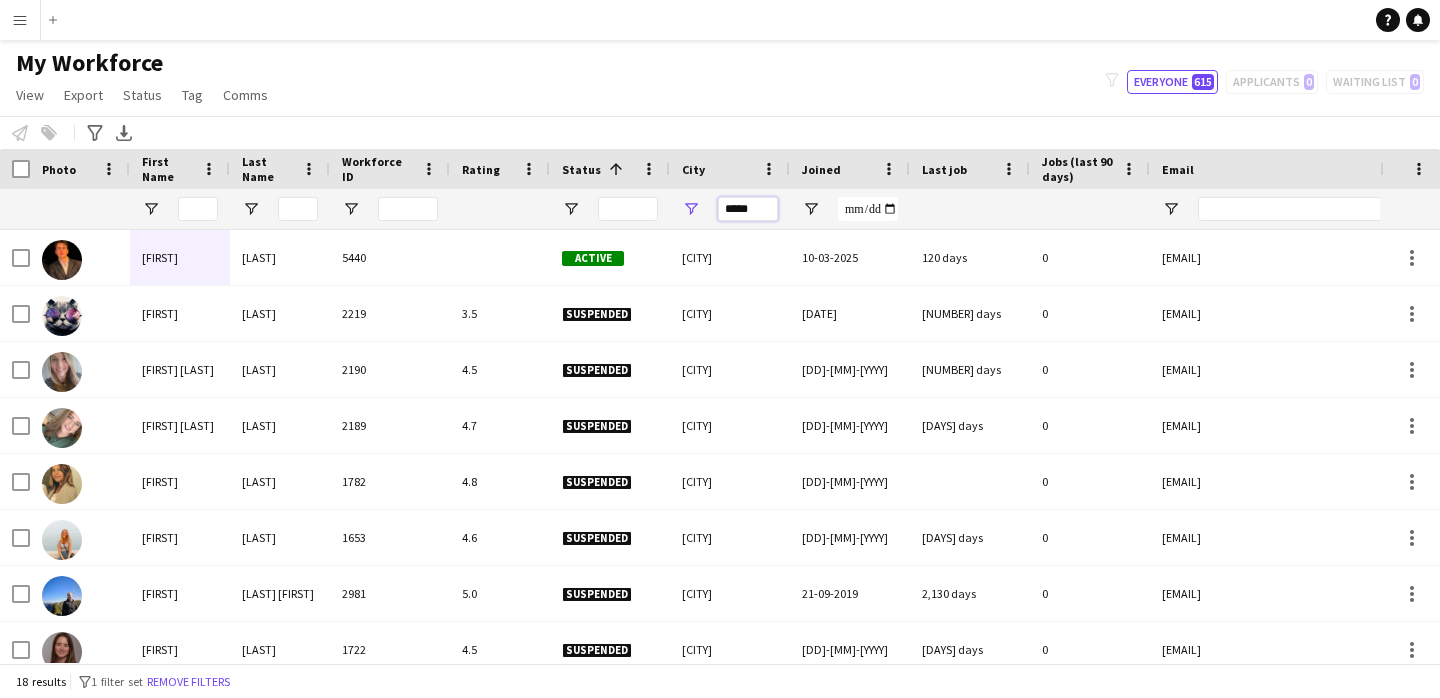 click on "*****" at bounding box center [748, 209] 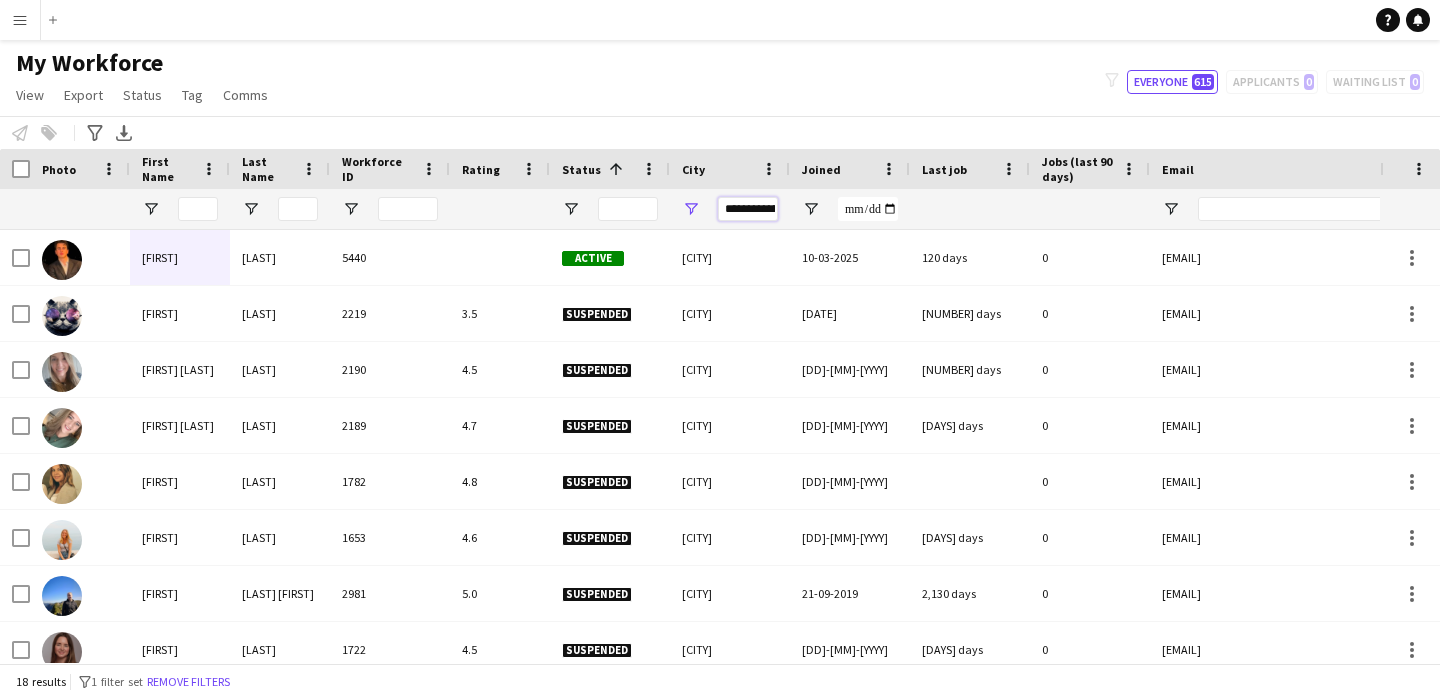 scroll, scrollTop: 0, scrollLeft: 13, axis: horizontal 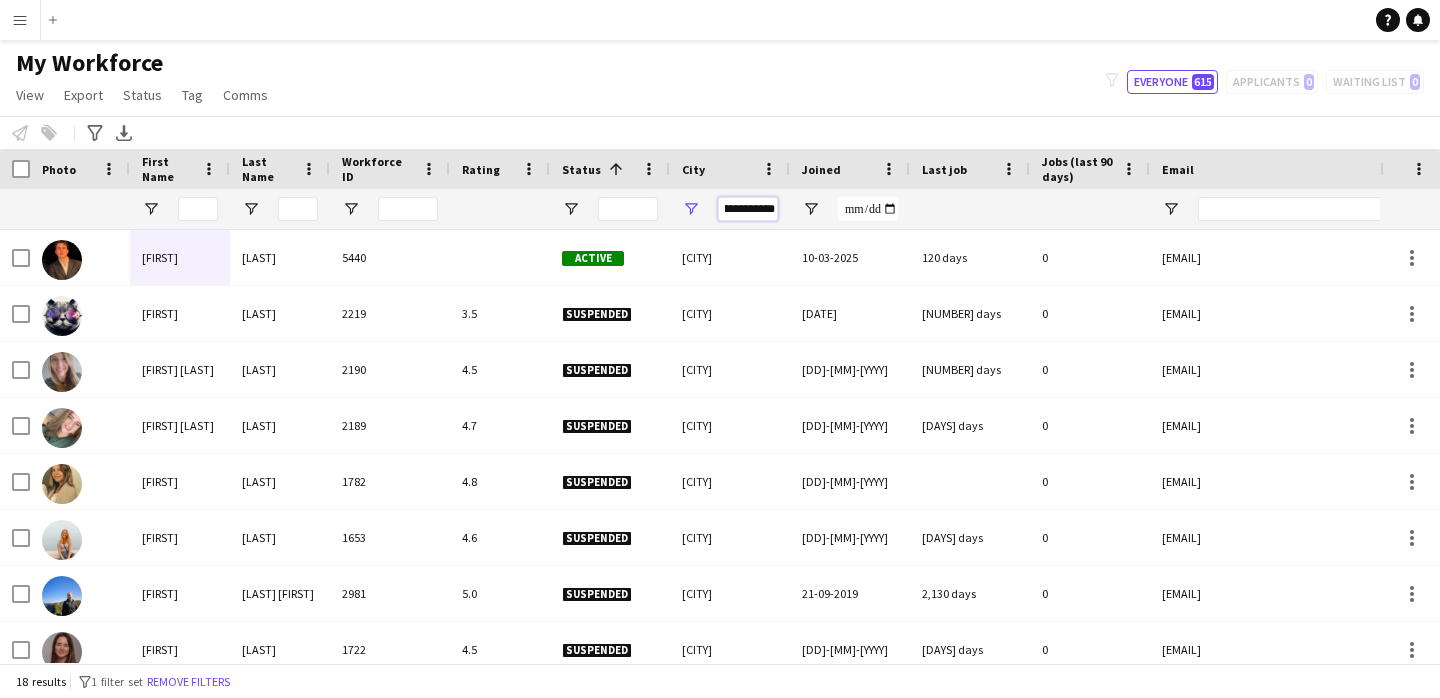 type on "**********" 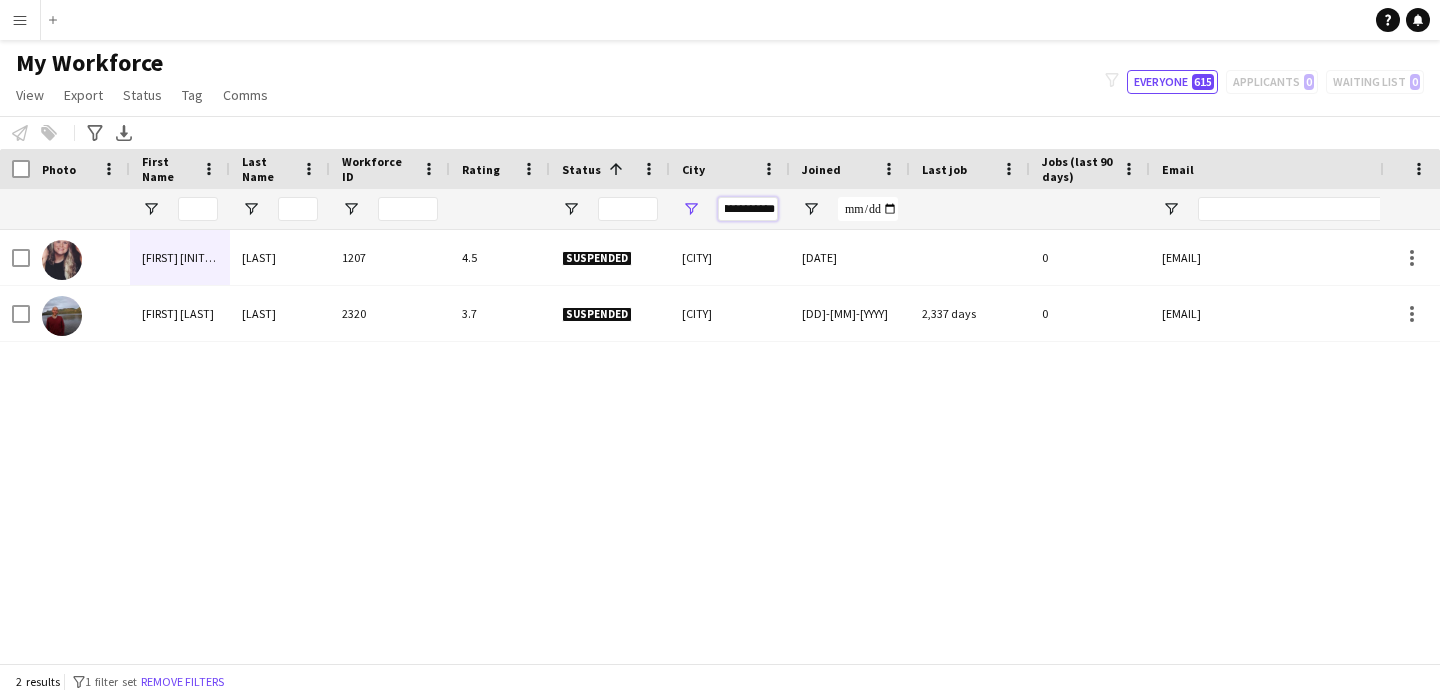 click on "**********" at bounding box center [748, 209] 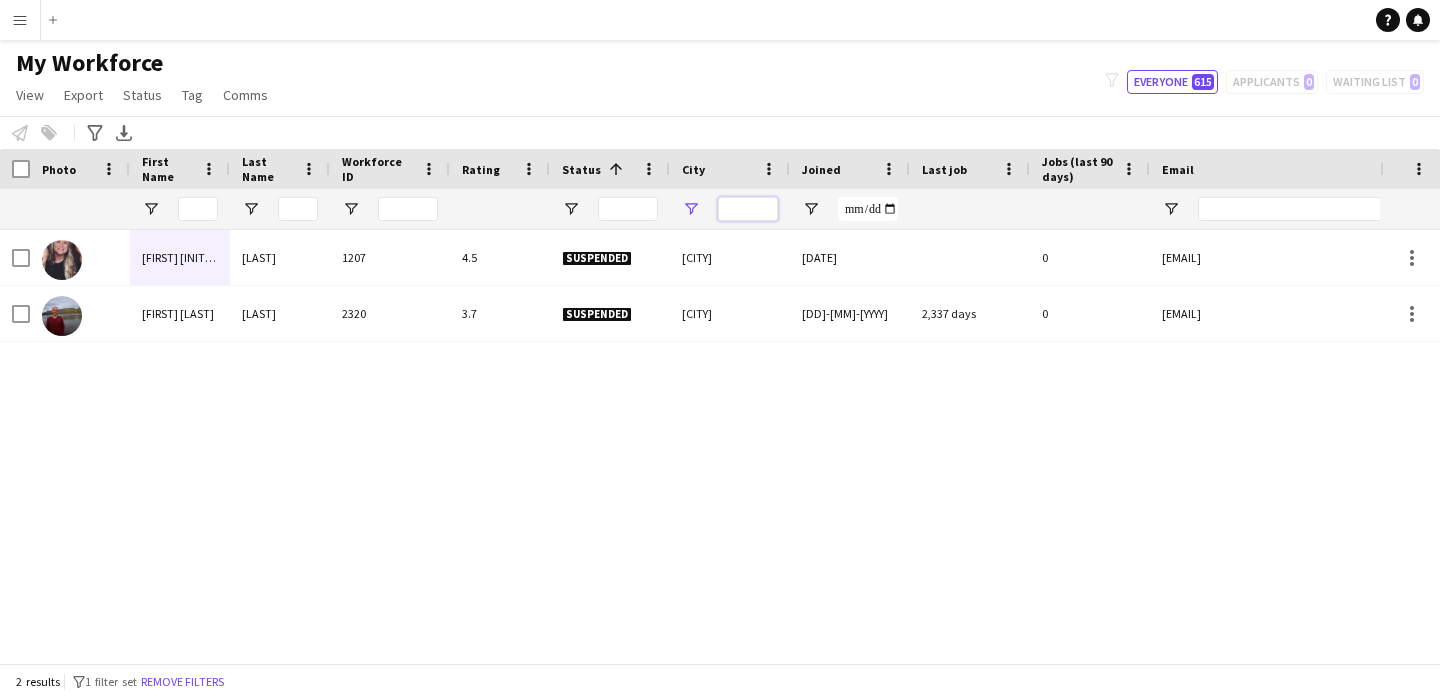 scroll, scrollTop: 0, scrollLeft: 0, axis: both 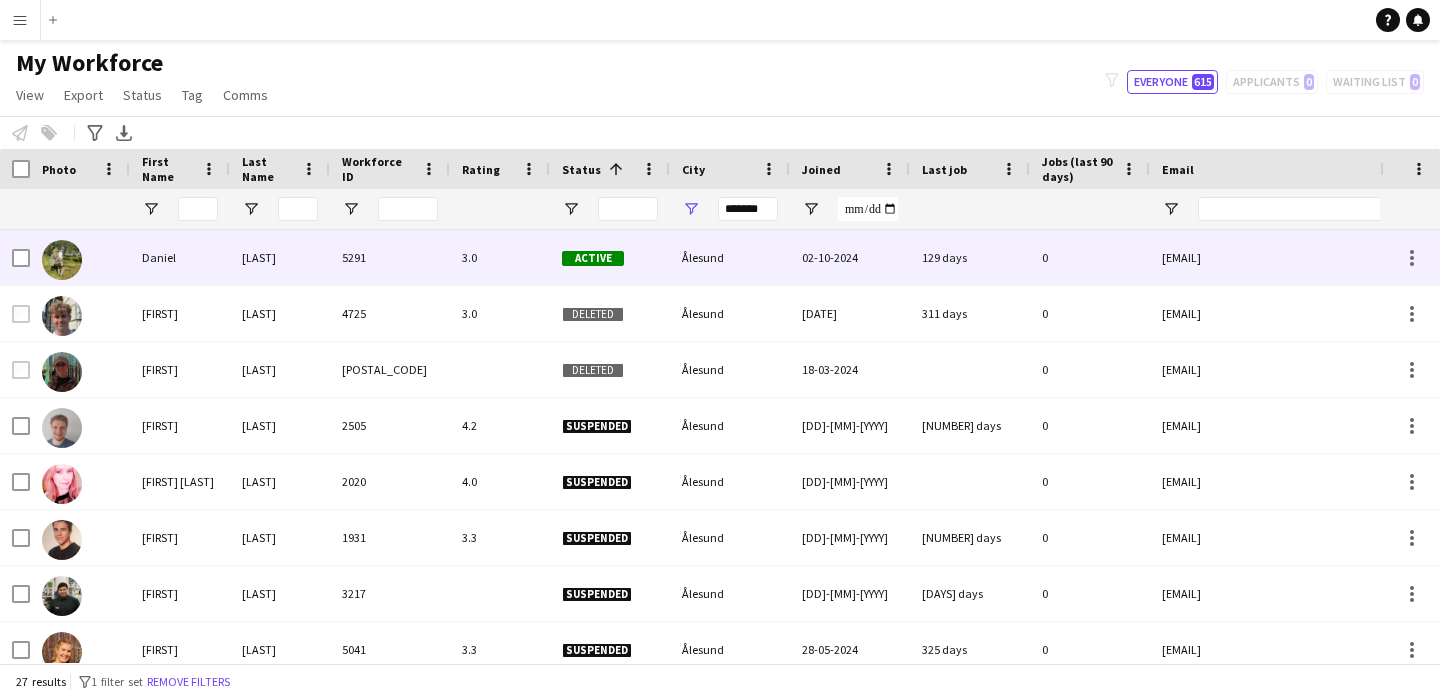 click on "Daniel" at bounding box center [180, 257] 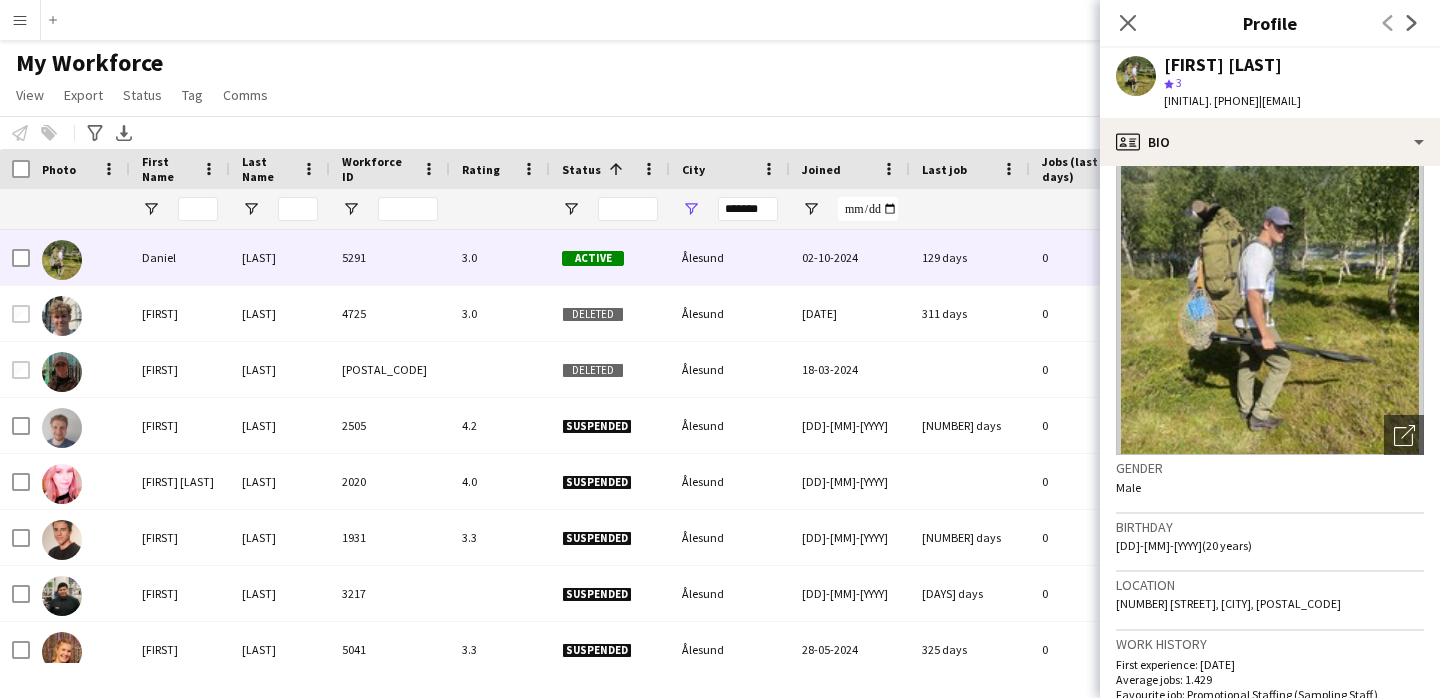 scroll, scrollTop: 47, scrollLeft: 0, axis: vertical 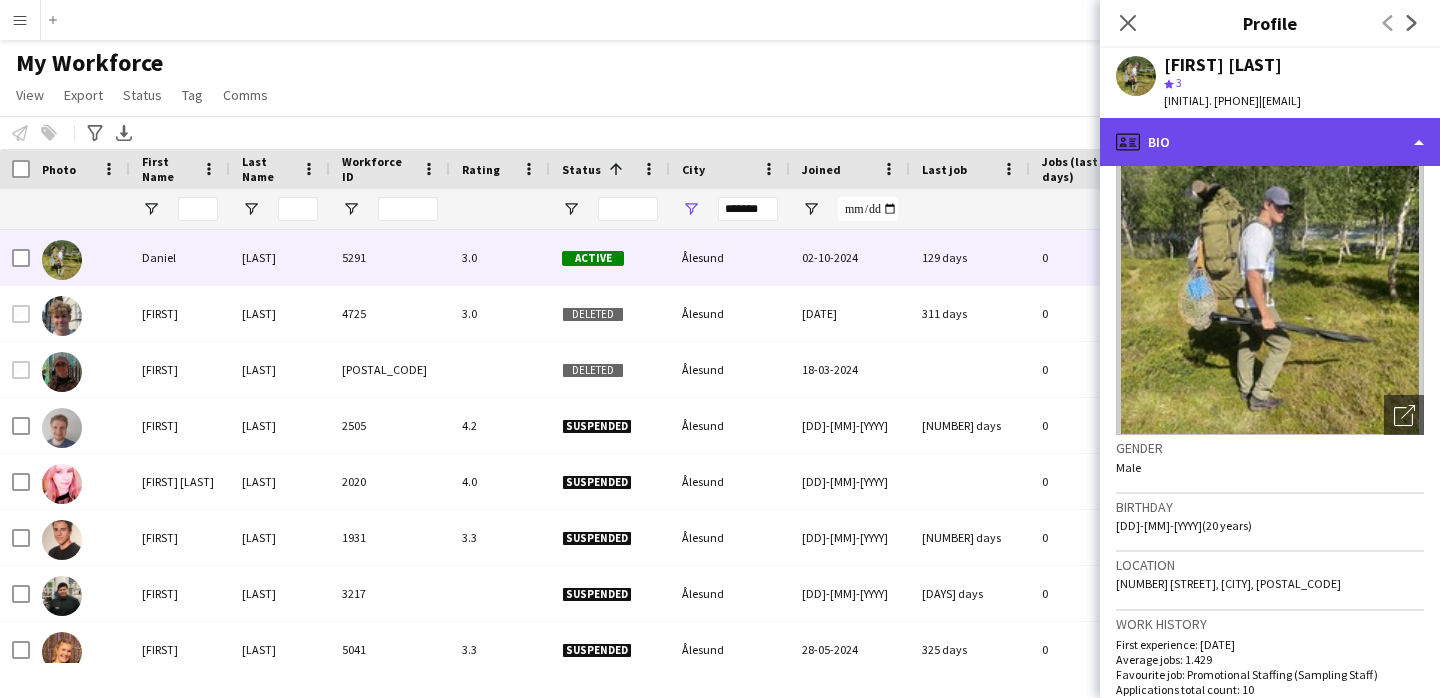 click on "profile
Bio" 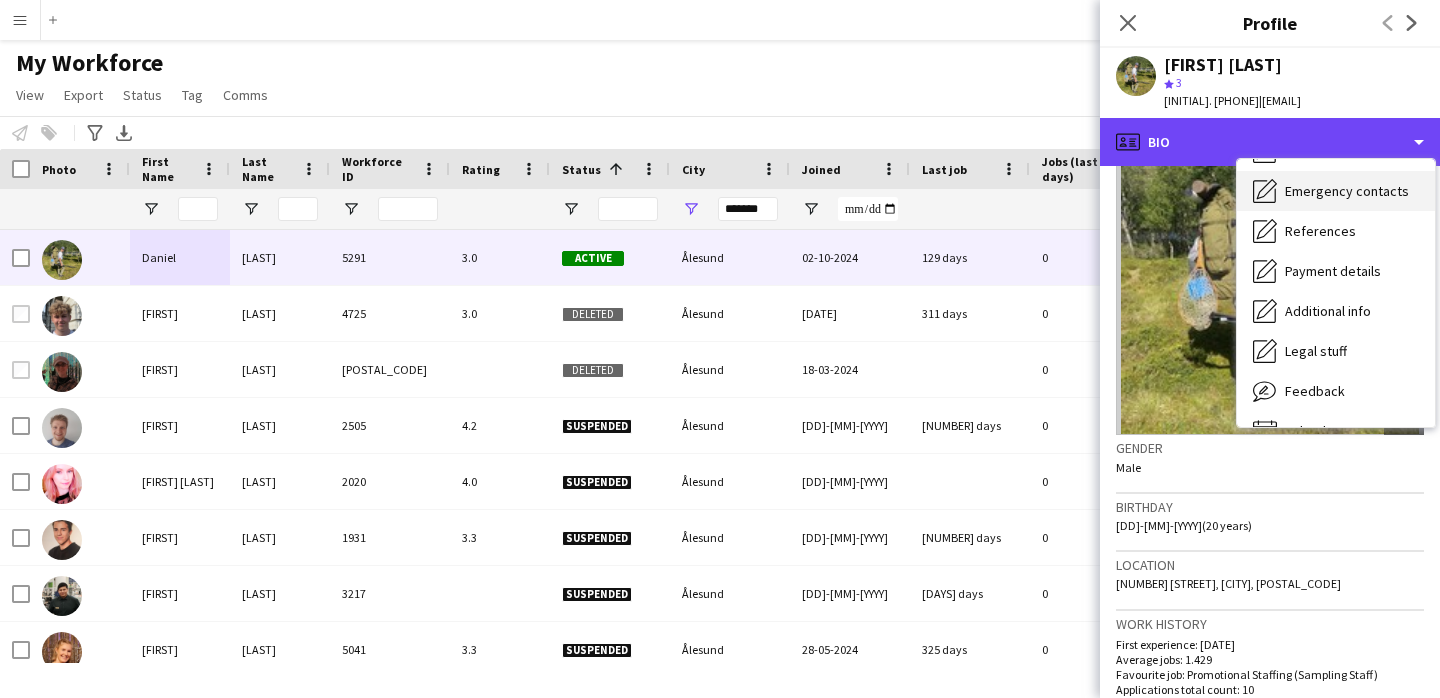 scroll, scrollTop: 188, scrollLeft: 0, axis: vertical 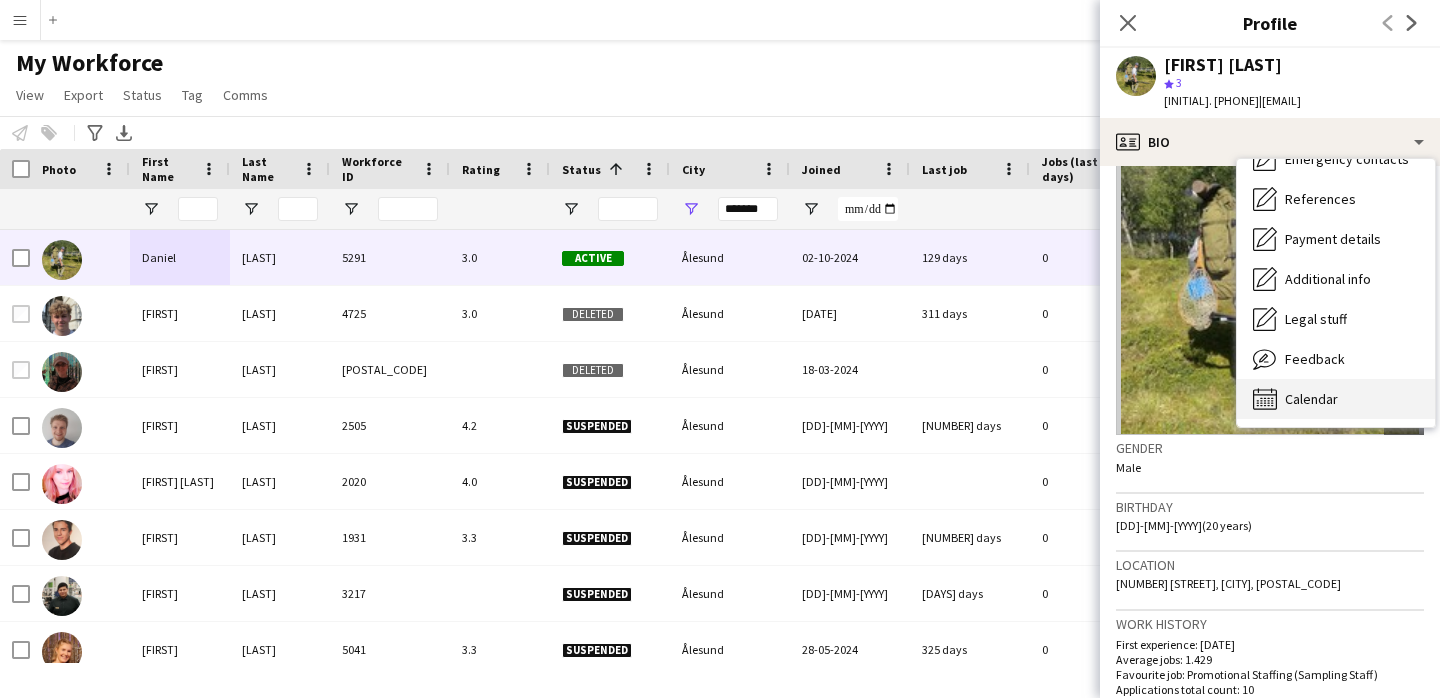 click on "Calendar" at bounding box center [1311, 399] 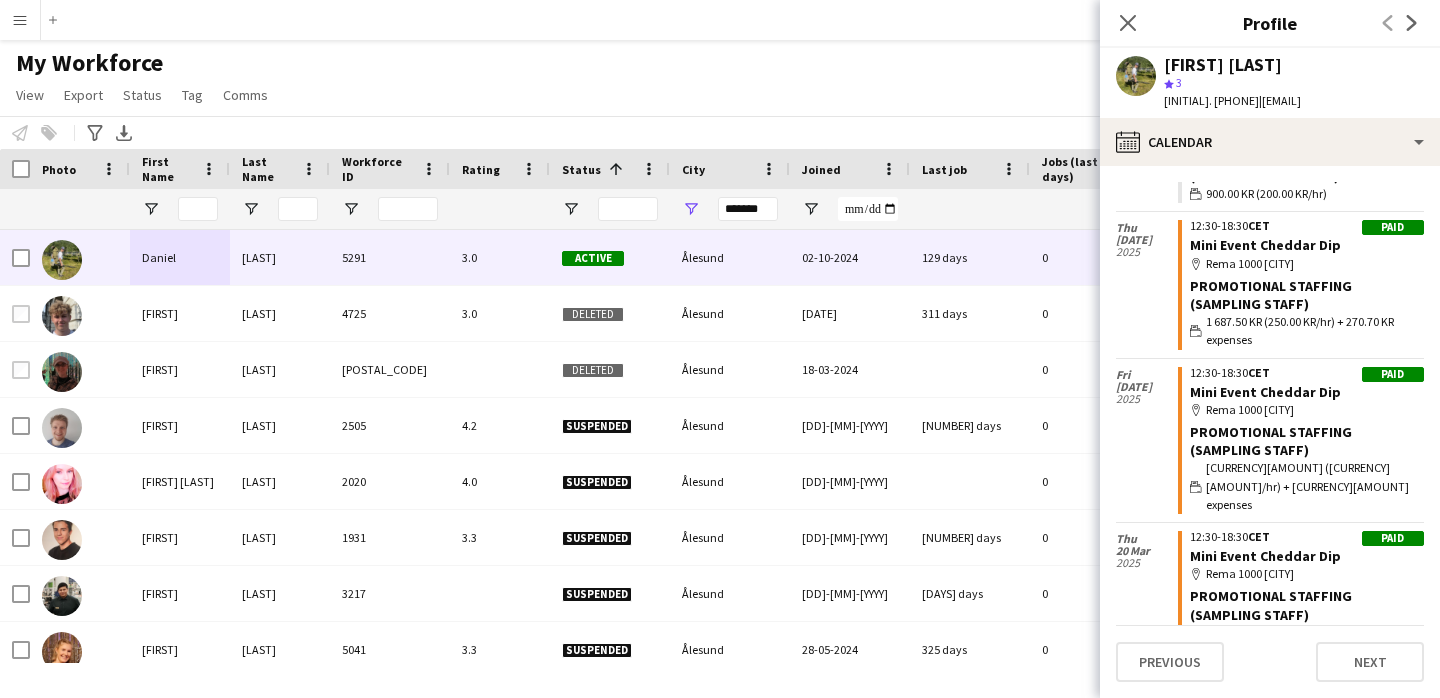 scroll, scrollTop: 0, scrollLeft: 0, axis: both 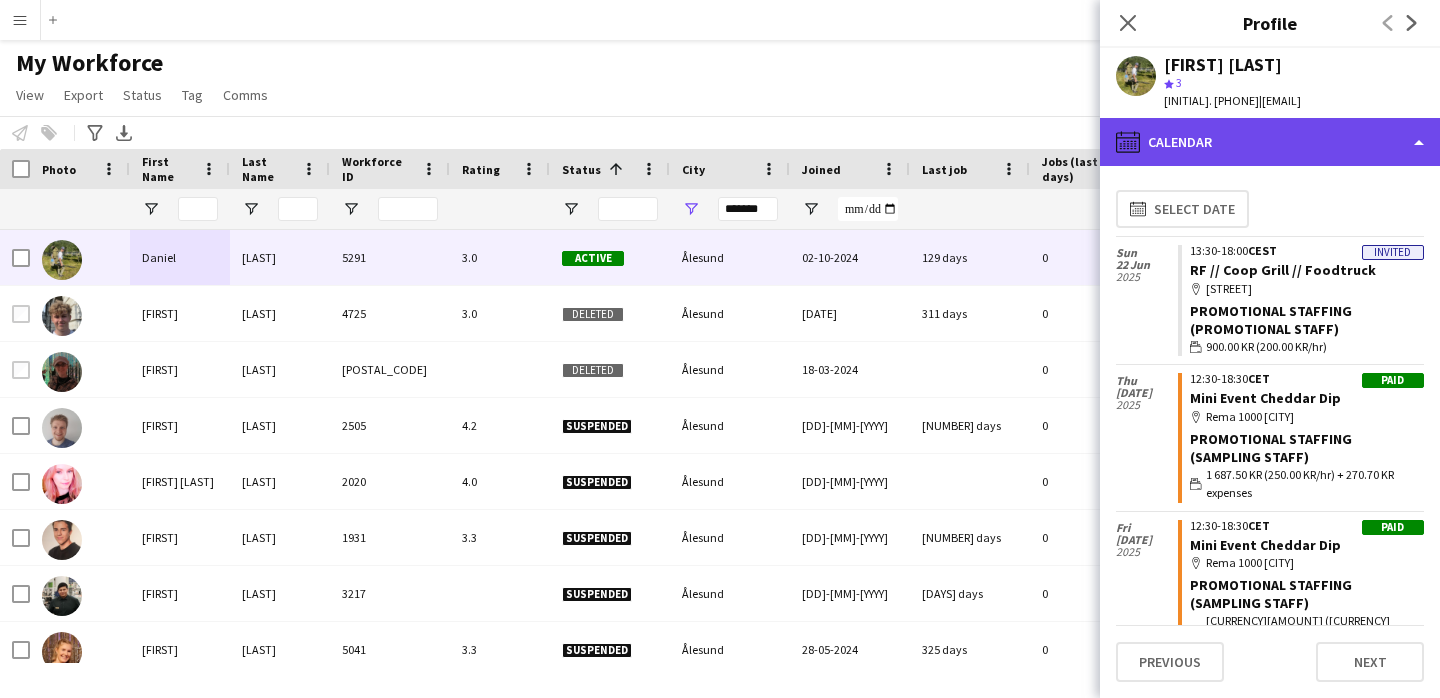 click on "calendar-full
Calendar" 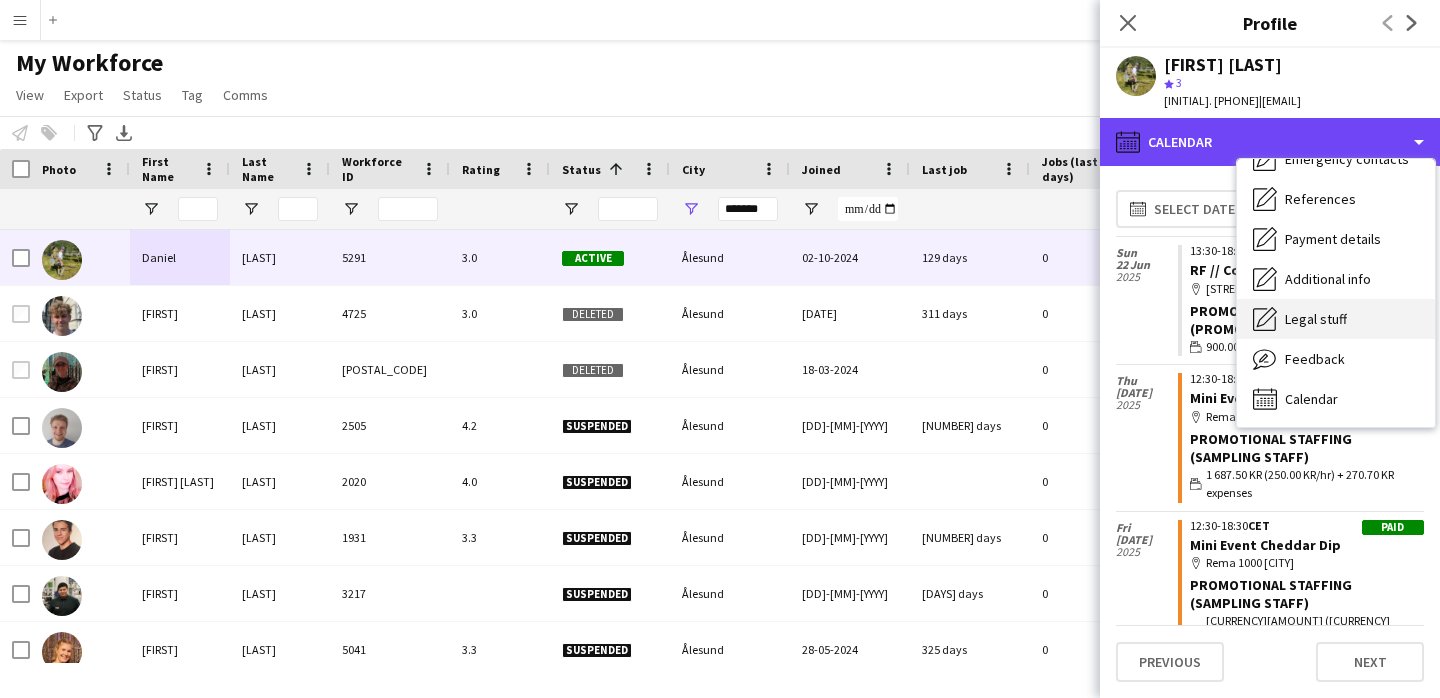 scroll, scrollTop: 0, scrollLeft: 0, axis: both 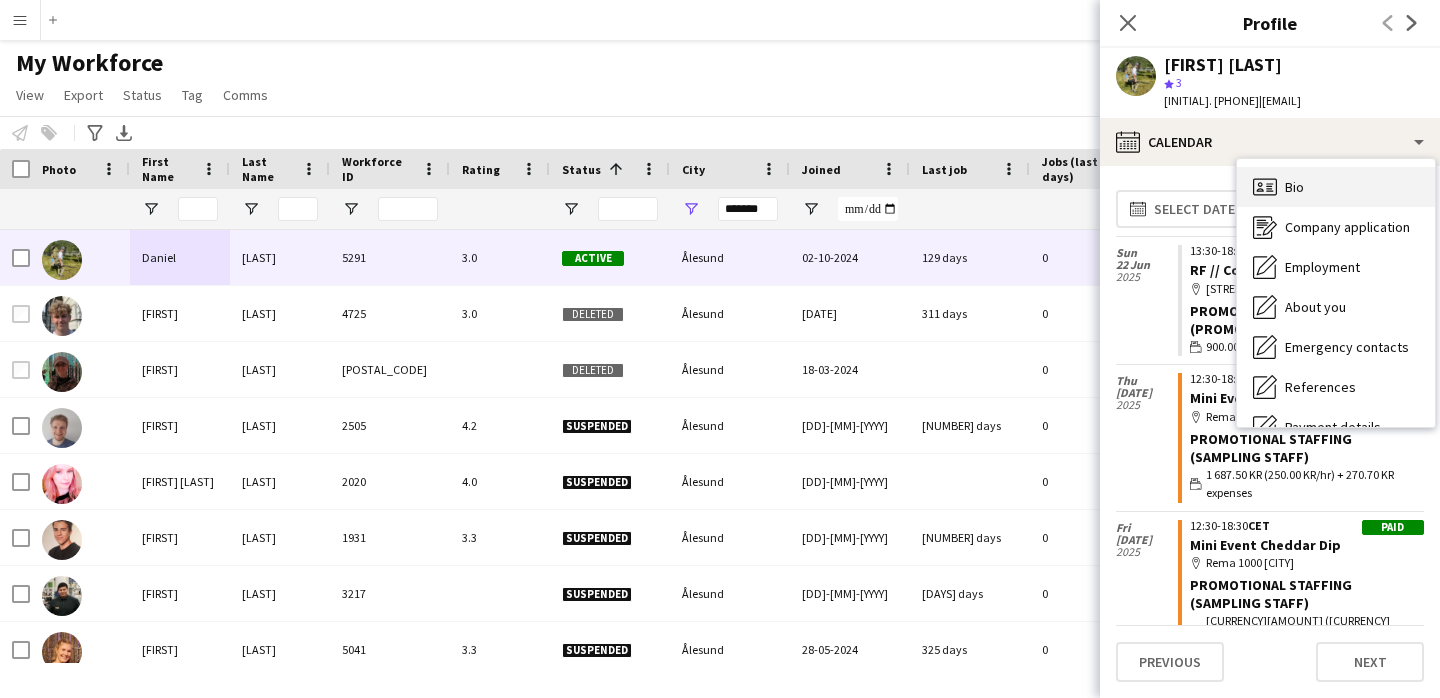 click on "Bio
Bio" at bounding box center [1336, 187] 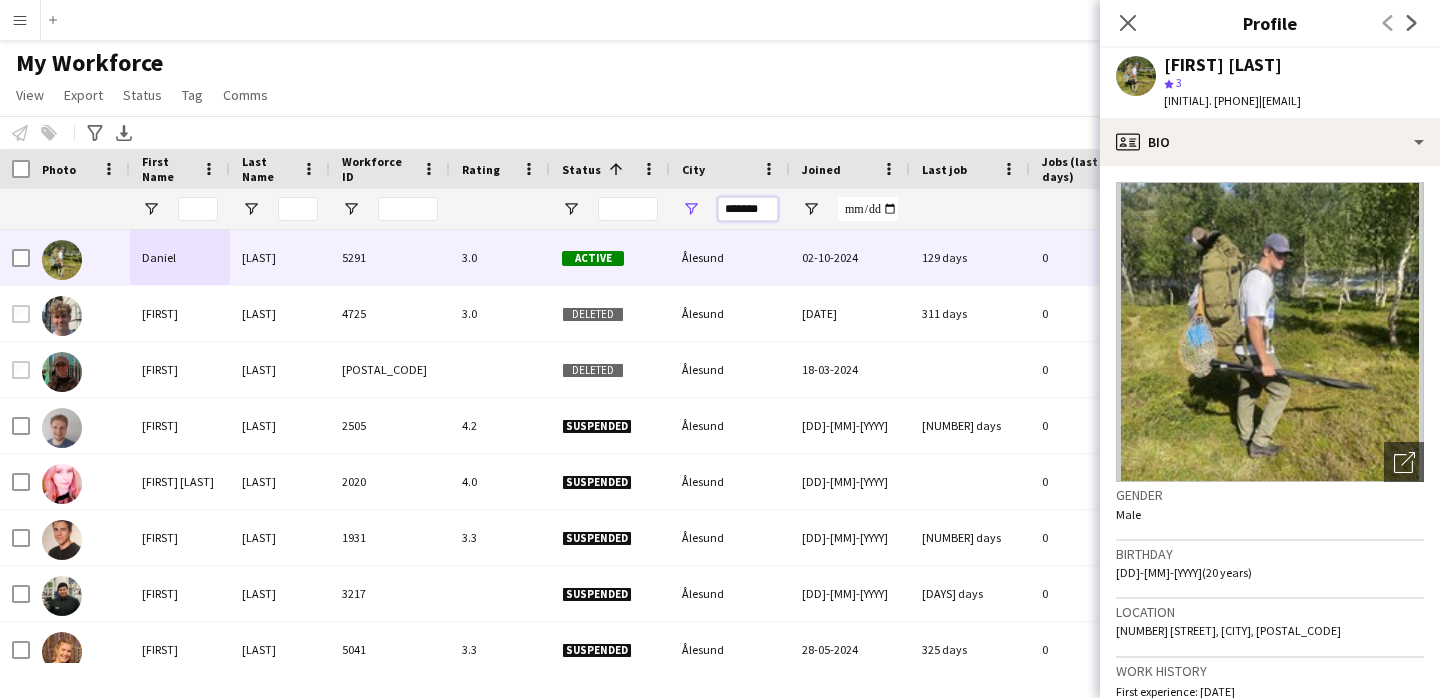 click on "*******" at bounding box center (748, 209) 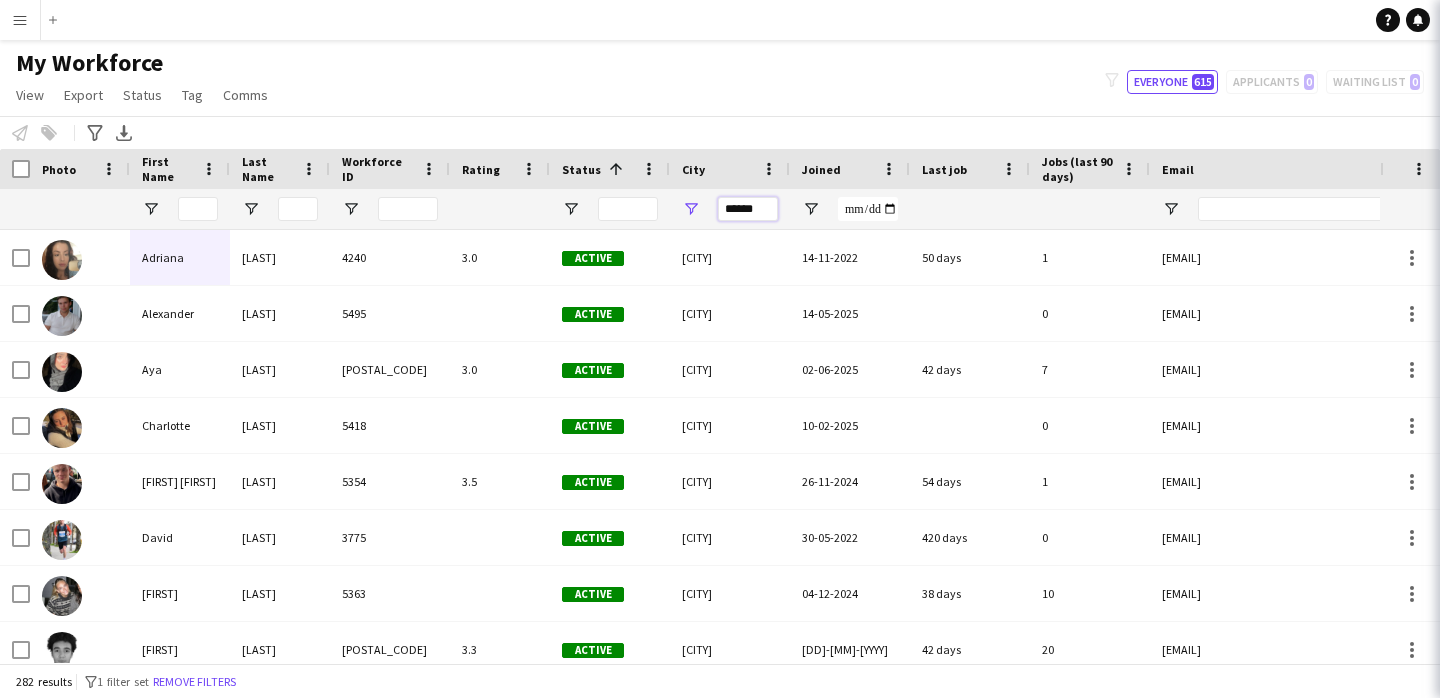type on "******" 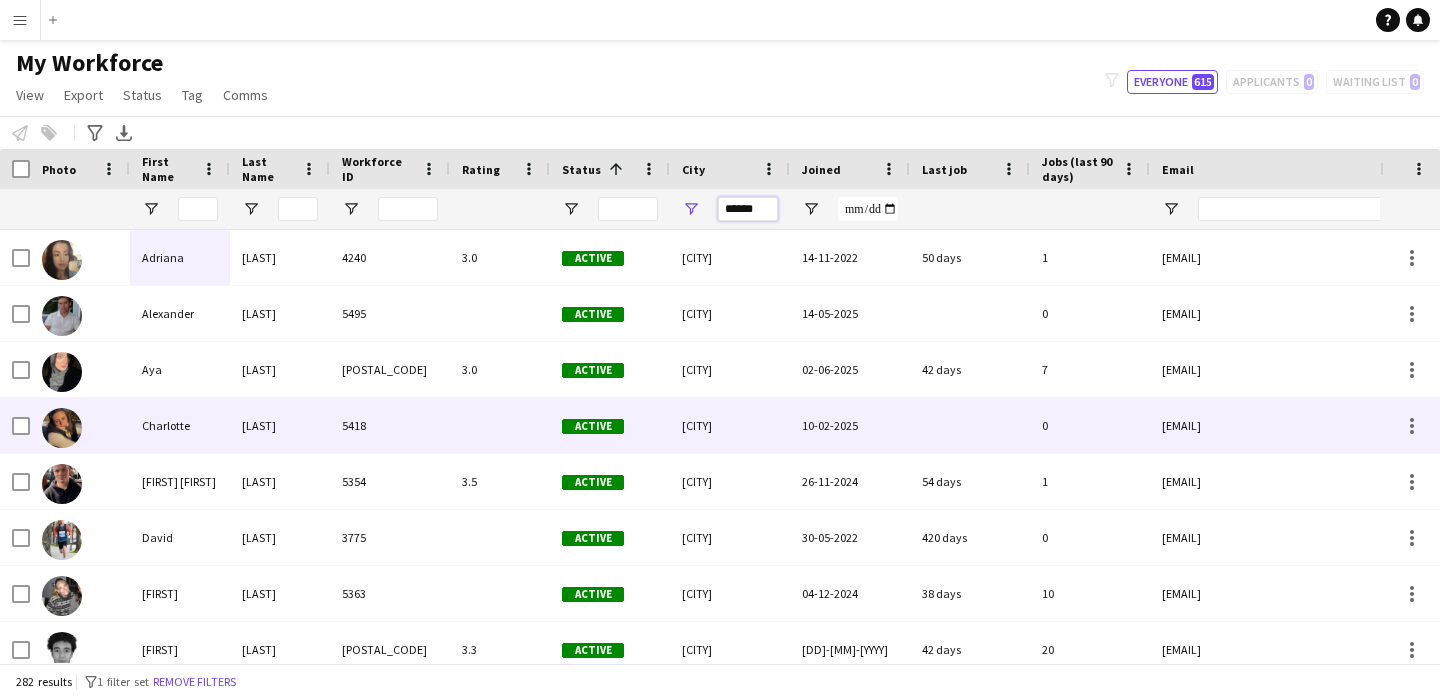 scroll, scrollTop: 26, scrollLeft: 0, axis: vertical 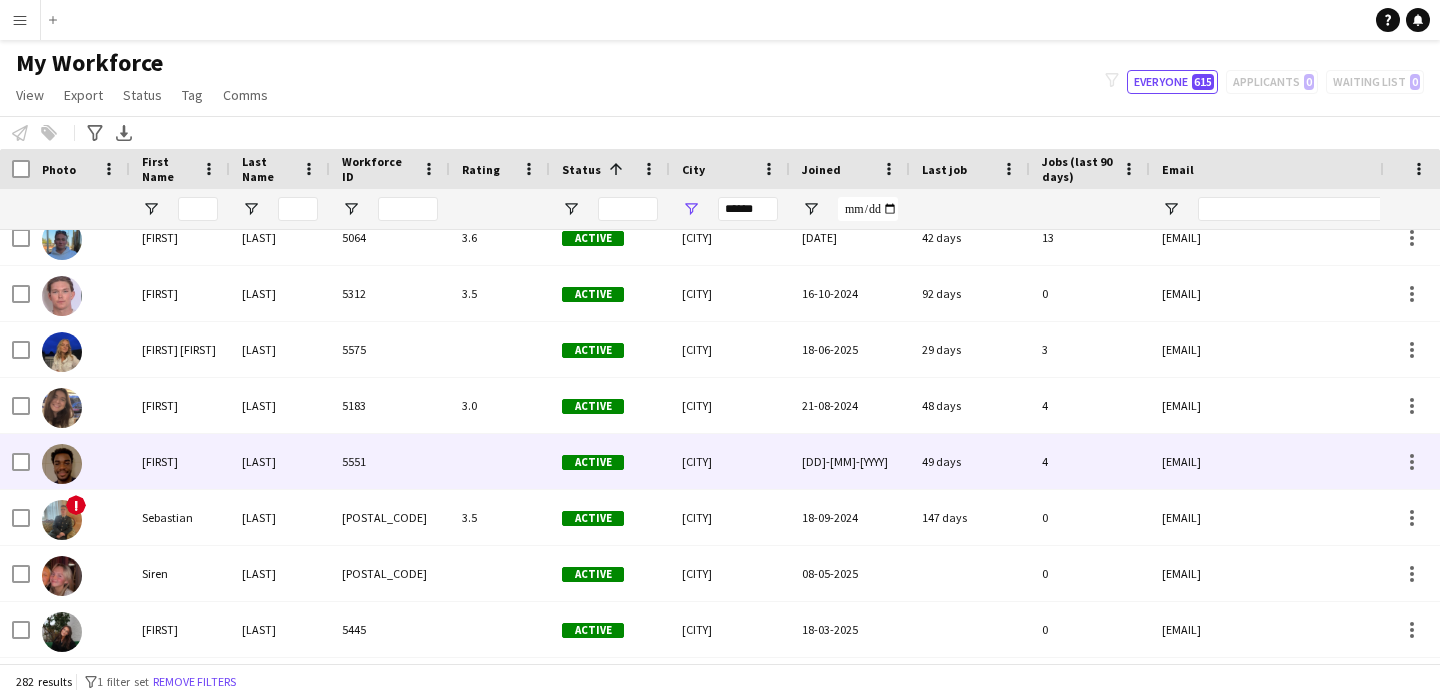 click on "[LAST]" at bounding box center [280, 461] 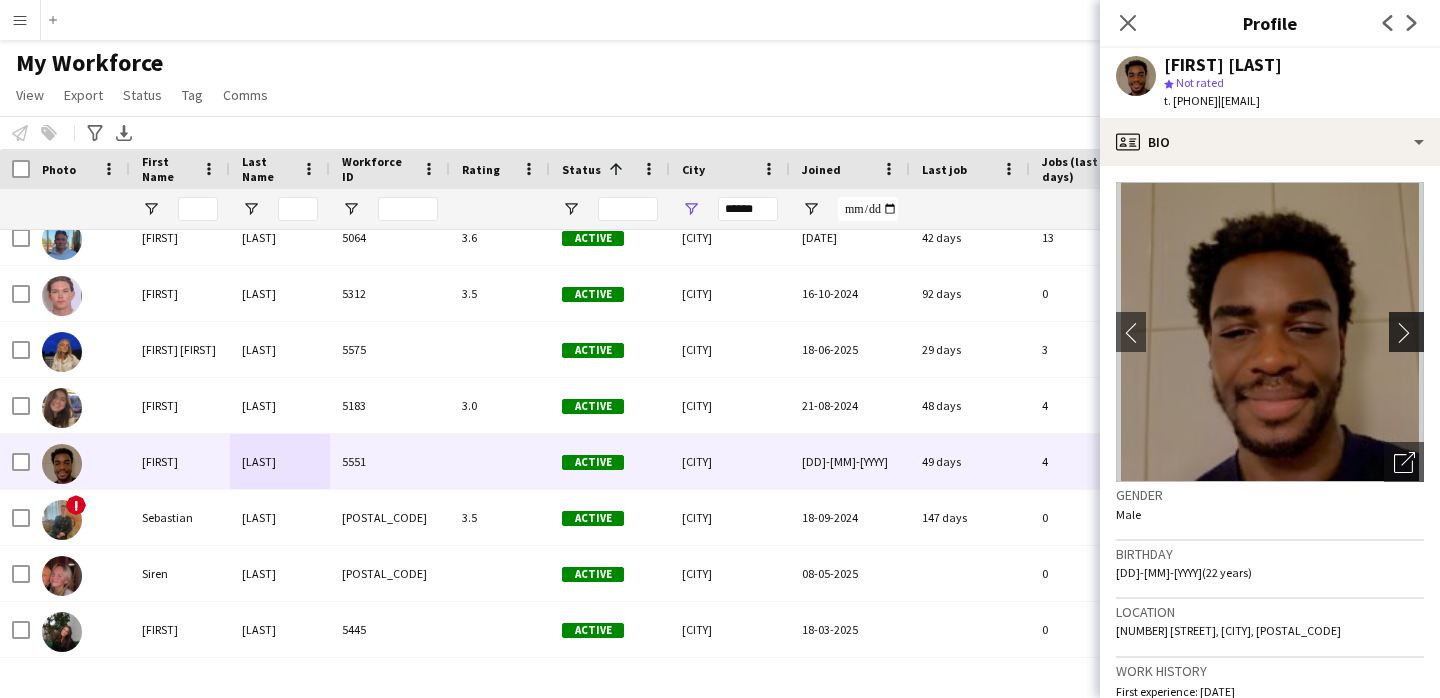click on "chevron-right" 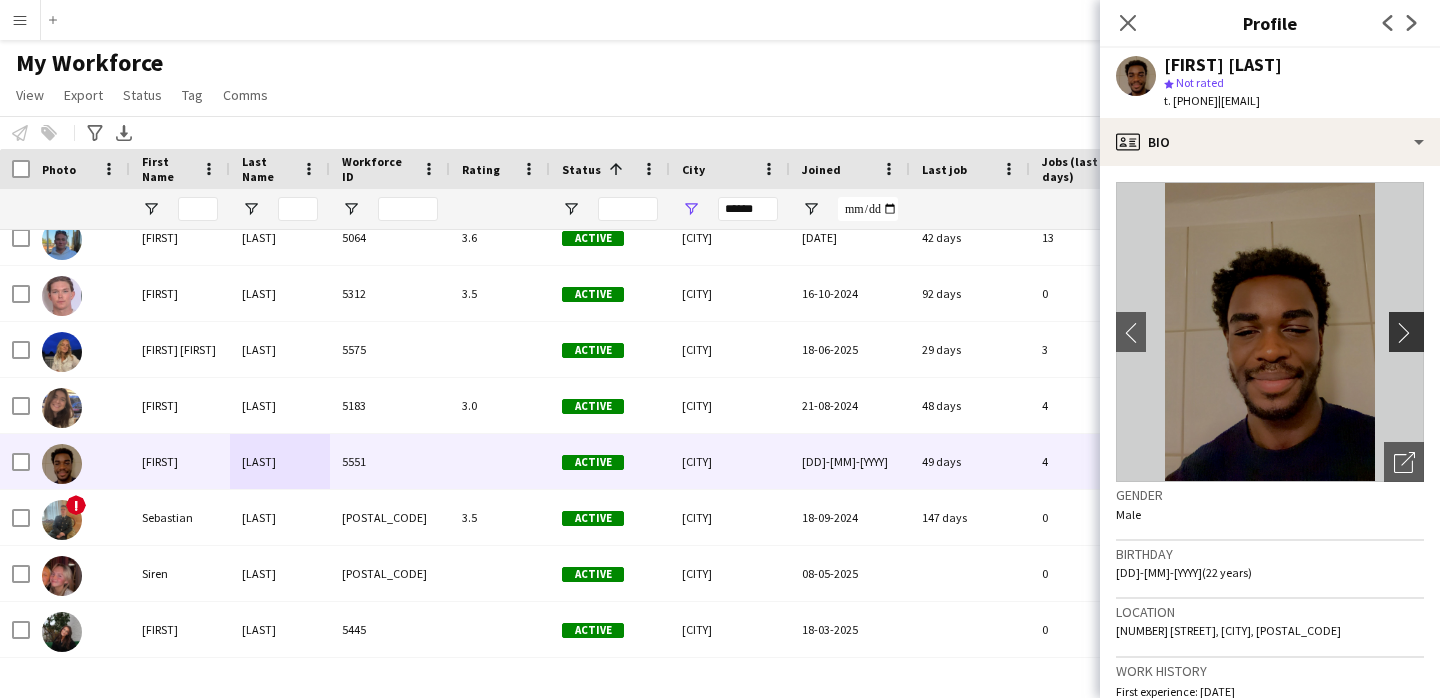 click on "chevron-right" 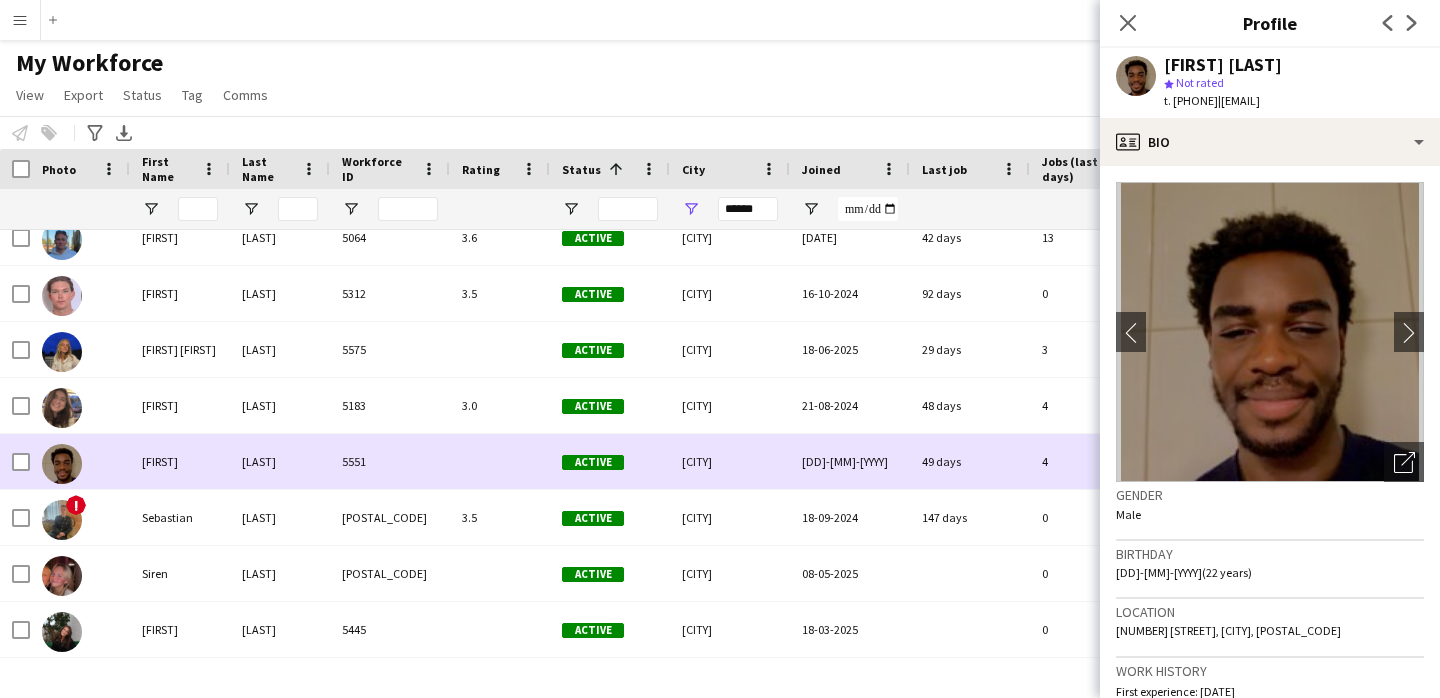 click on "[DD]-[MM]-[YYYY]" at bounding box center [850, 461] 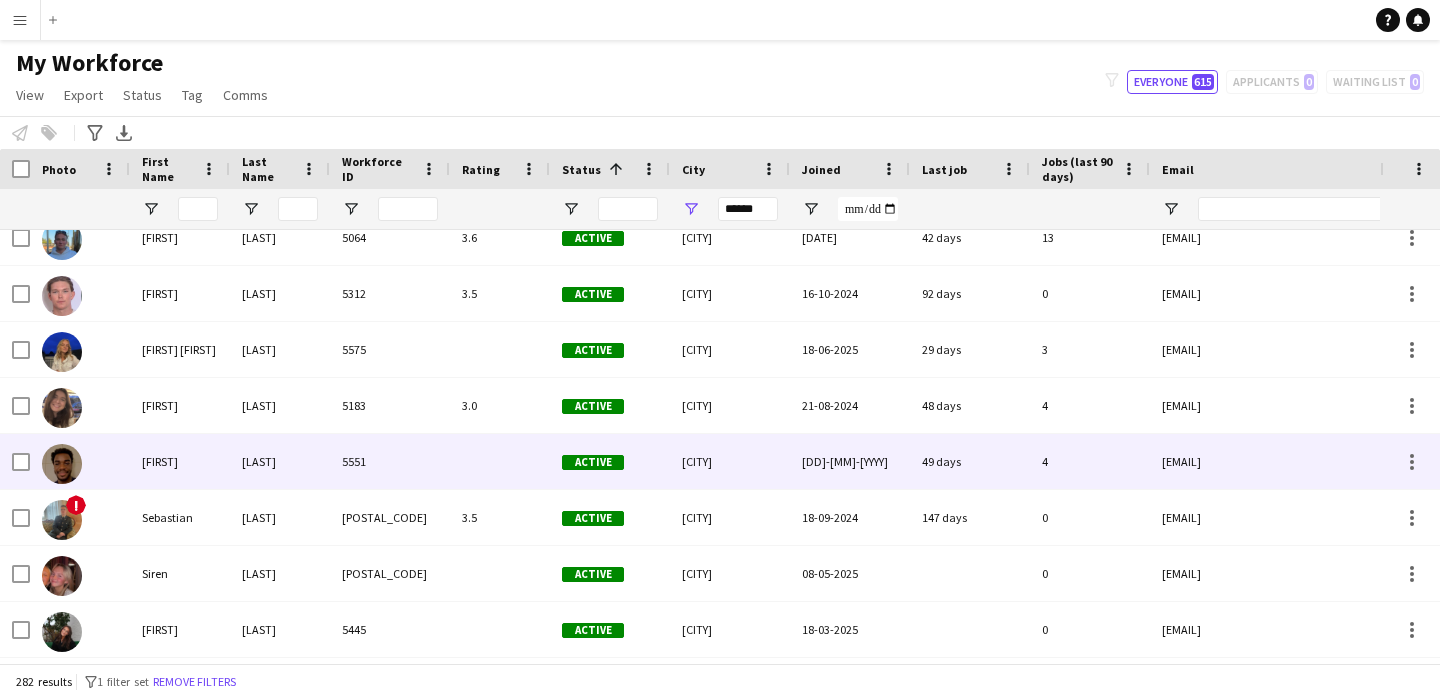 click on "[DD]-[MM]-[YYYY]" at bounding box center [850, 461] 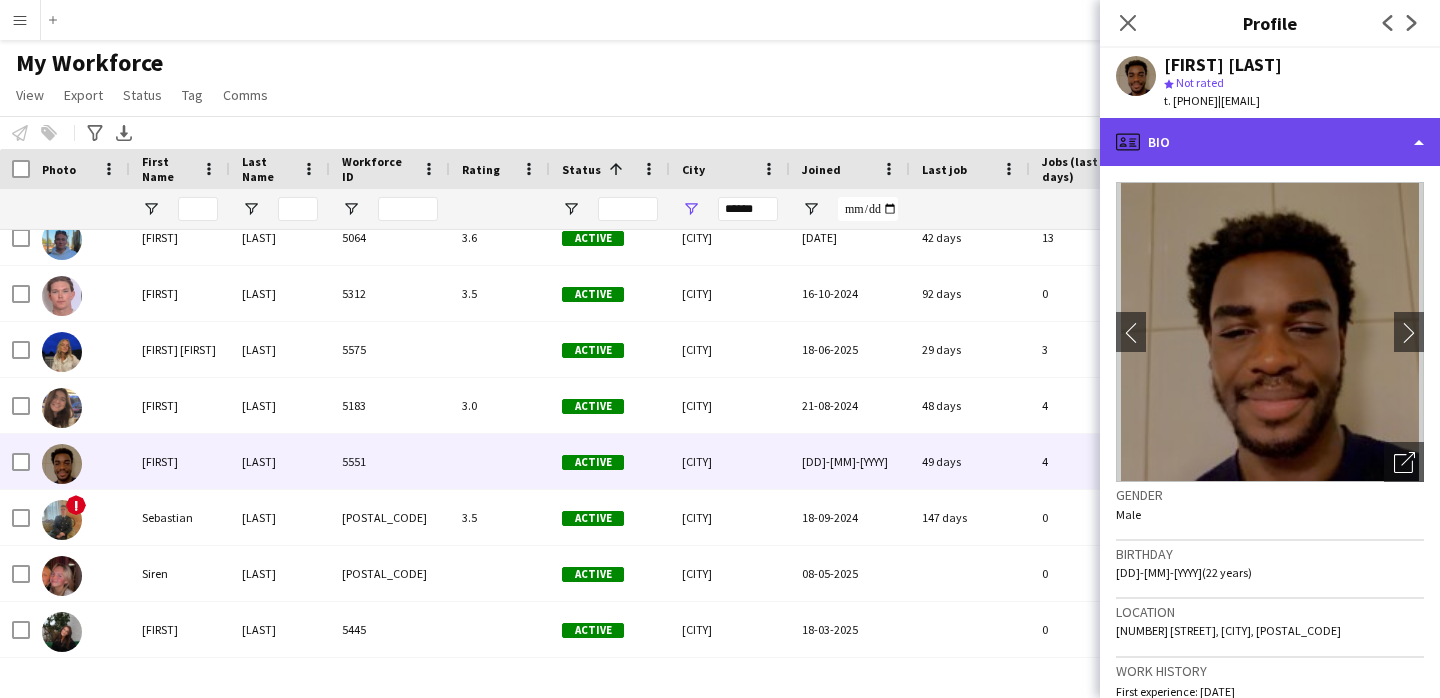 click on "profile
Bio" 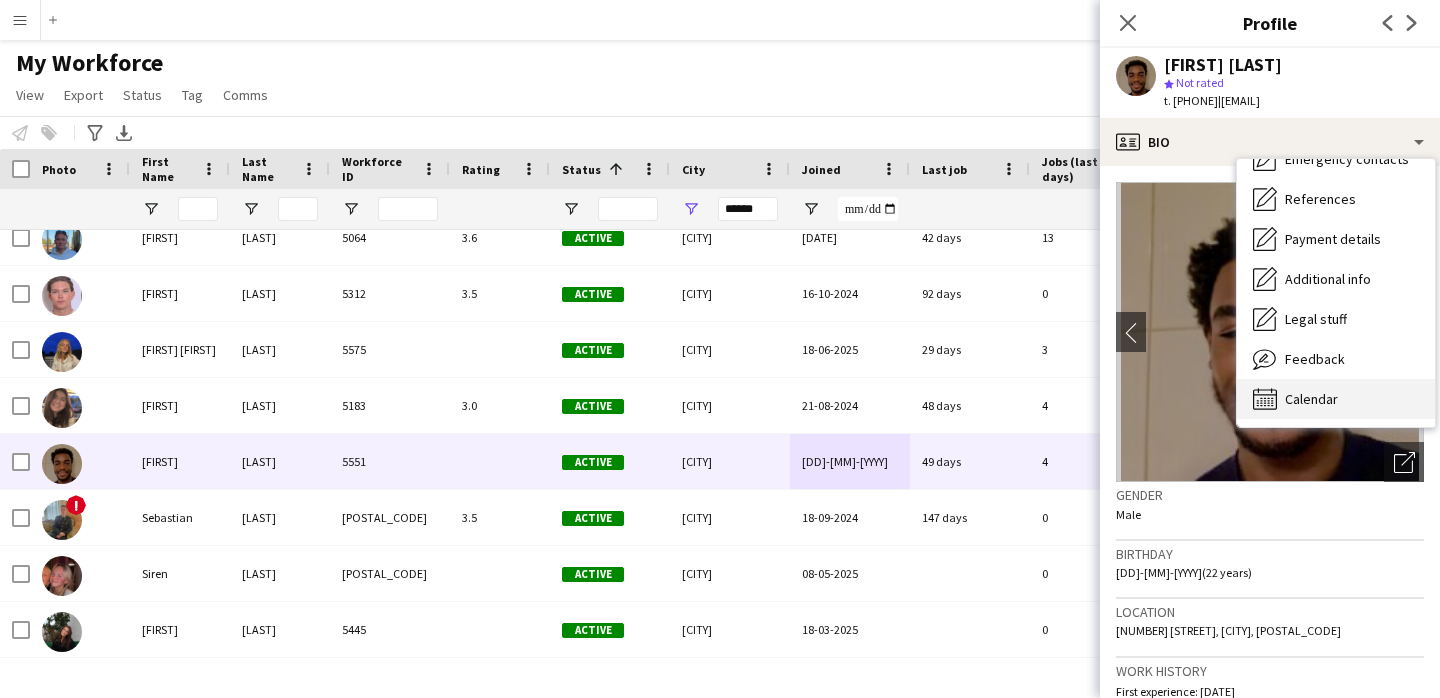 click on "Calendar
Calendar" at bounding box center [1336, 399] 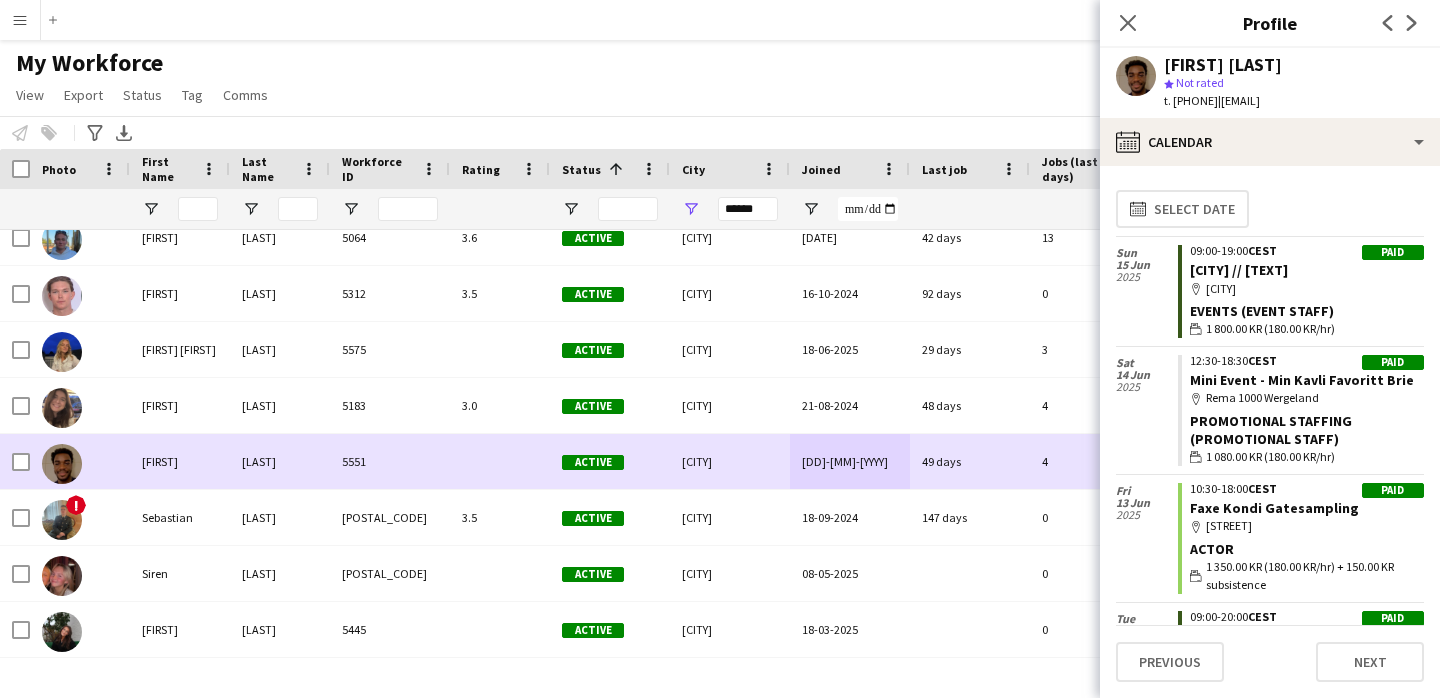 click on "[LAST]" at bounding box center [280, 461] 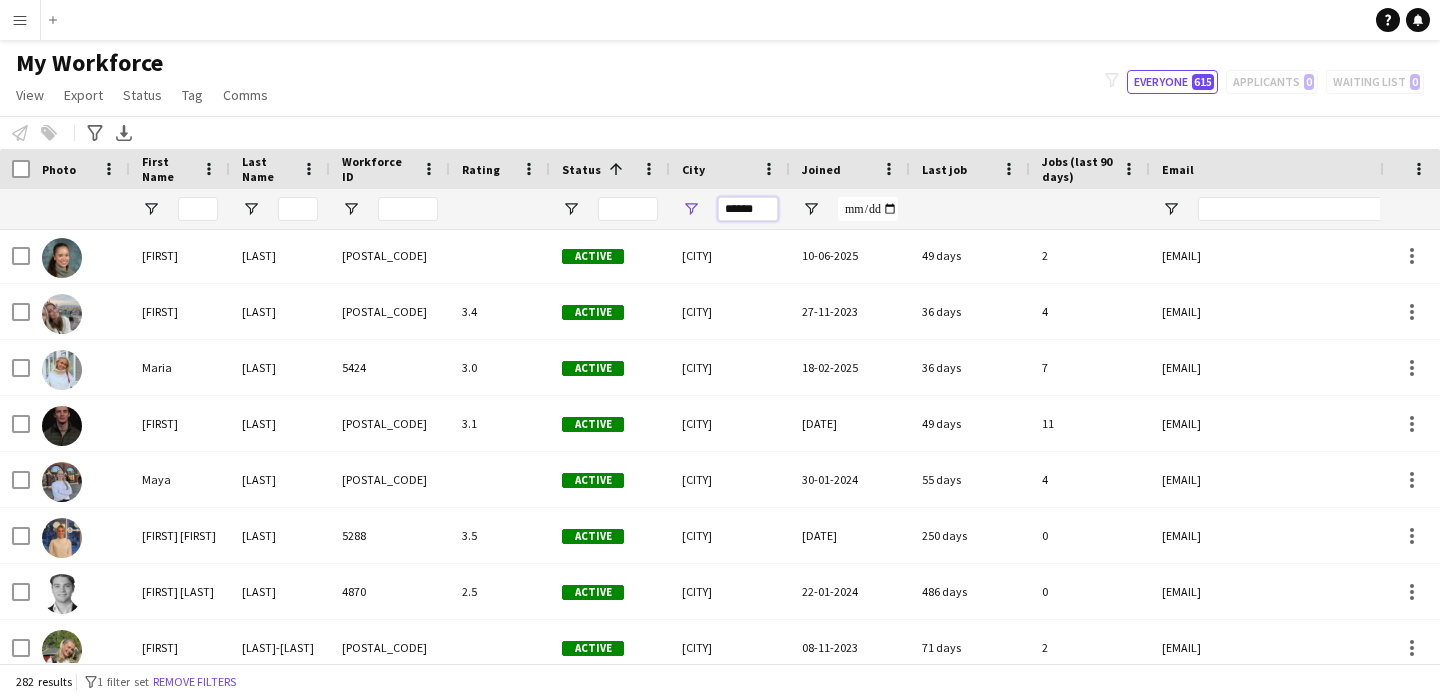 click on "******" at bounding box center (748, 209) 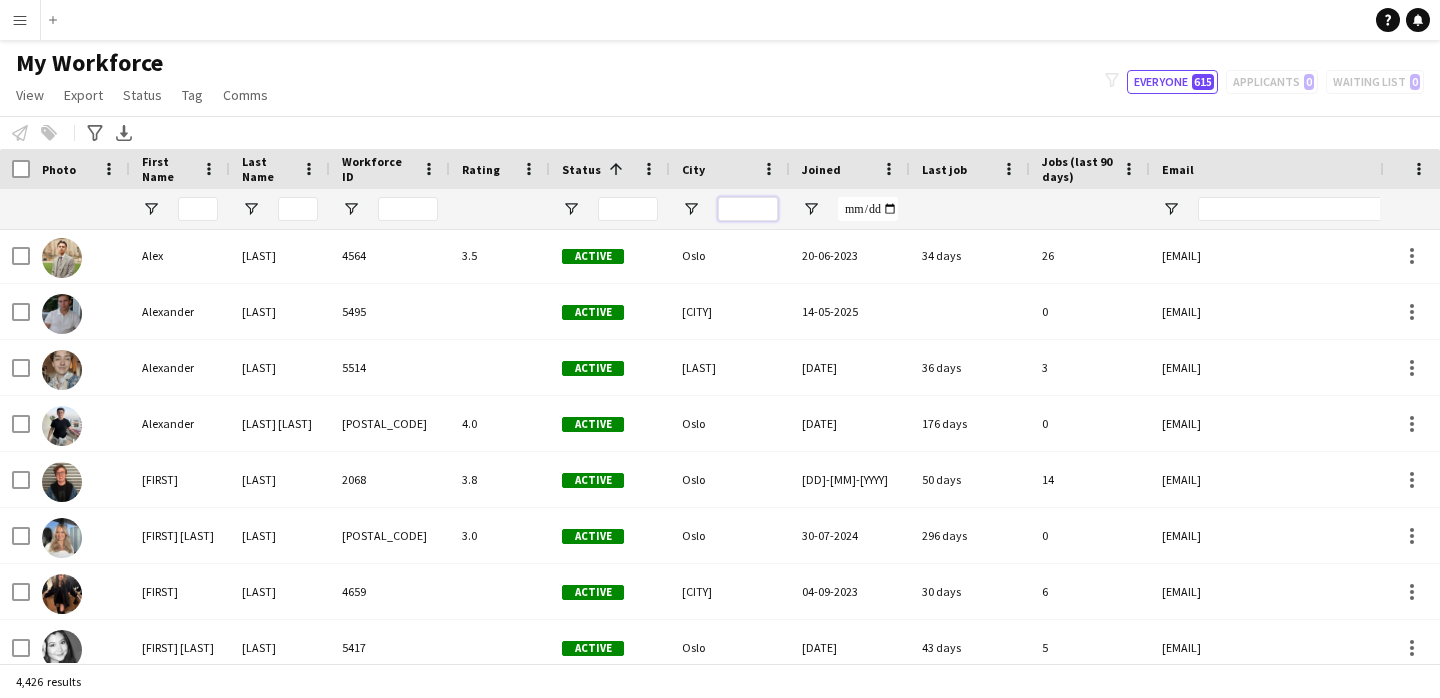 type 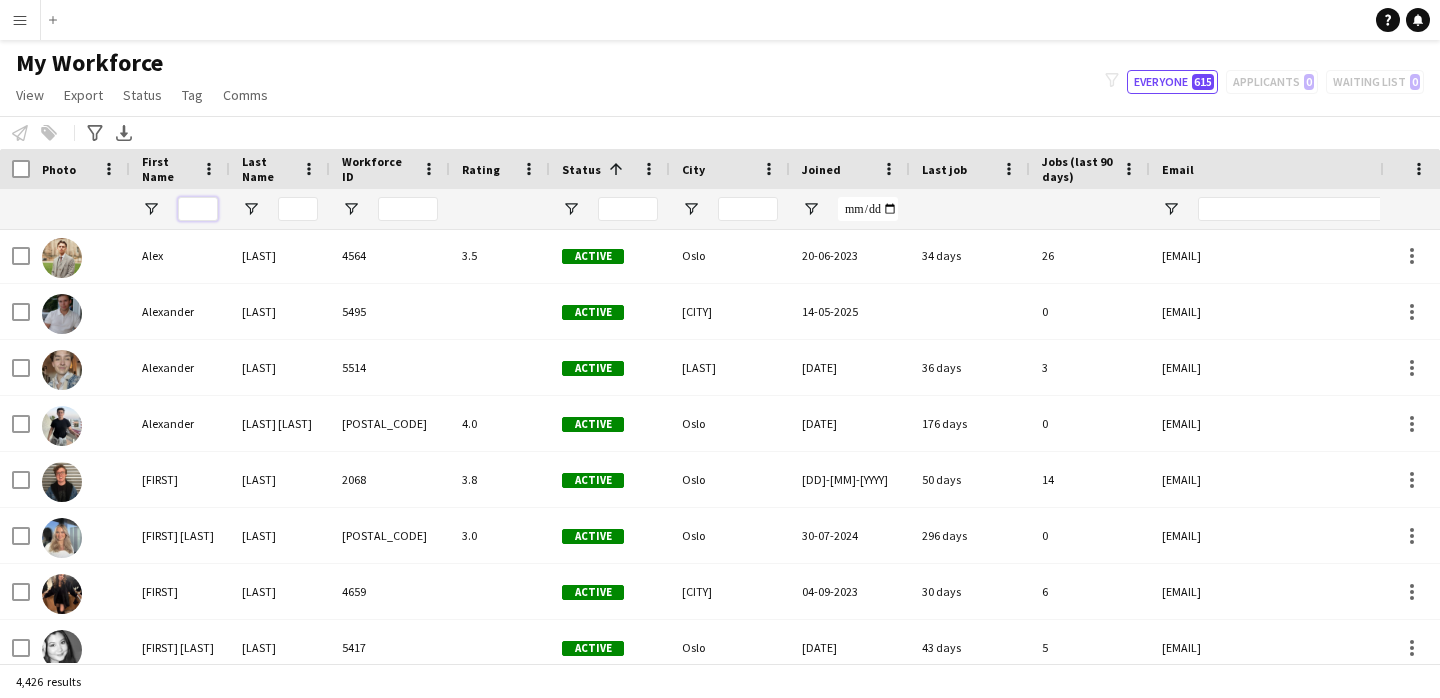 click at bounding box center [198, 209] 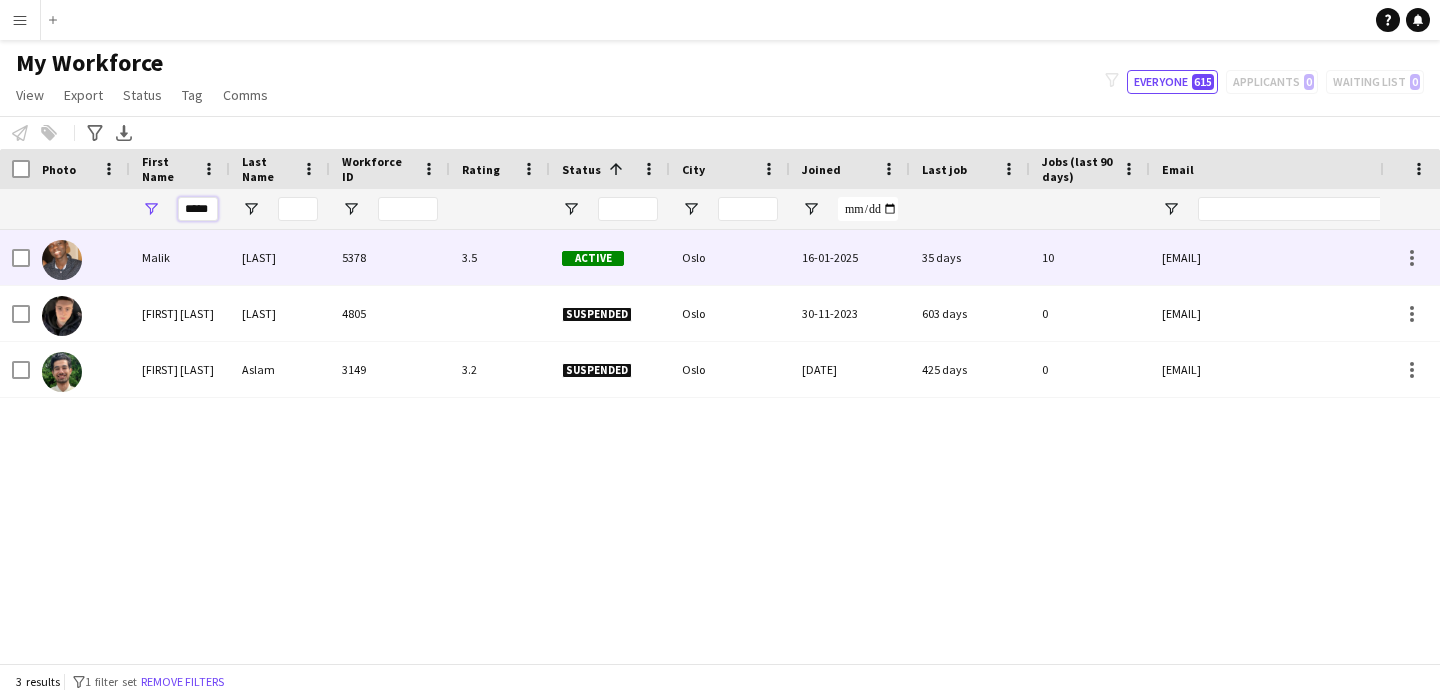 type on "*****" 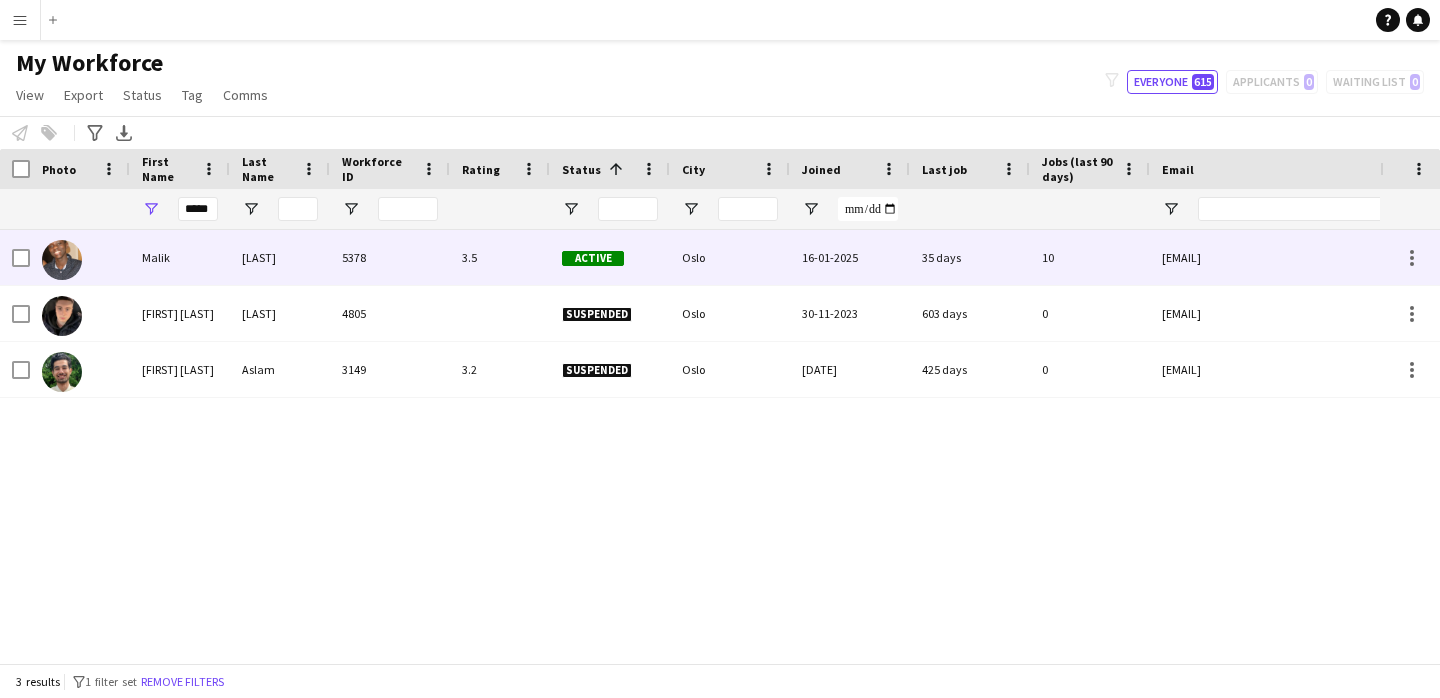 click on "[LAST]" at bounding box center [280, 257] 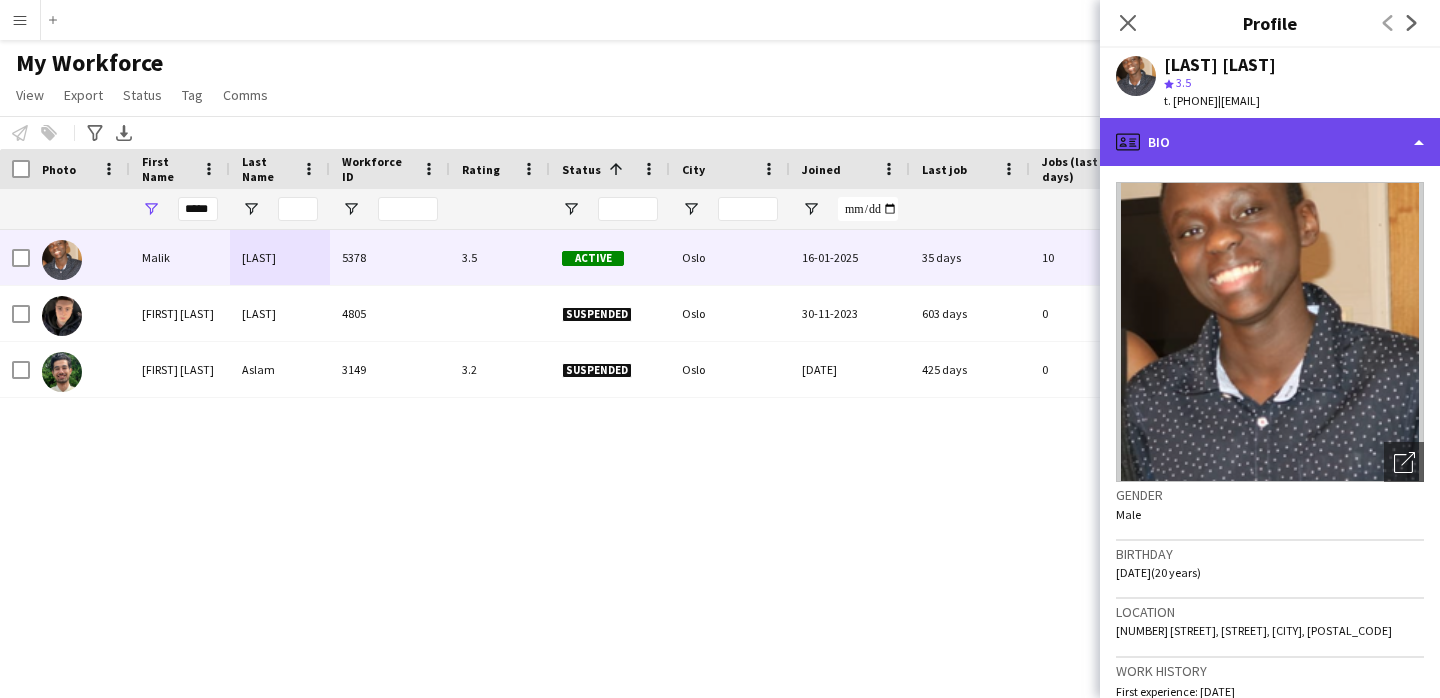 click on "profile
Bio" 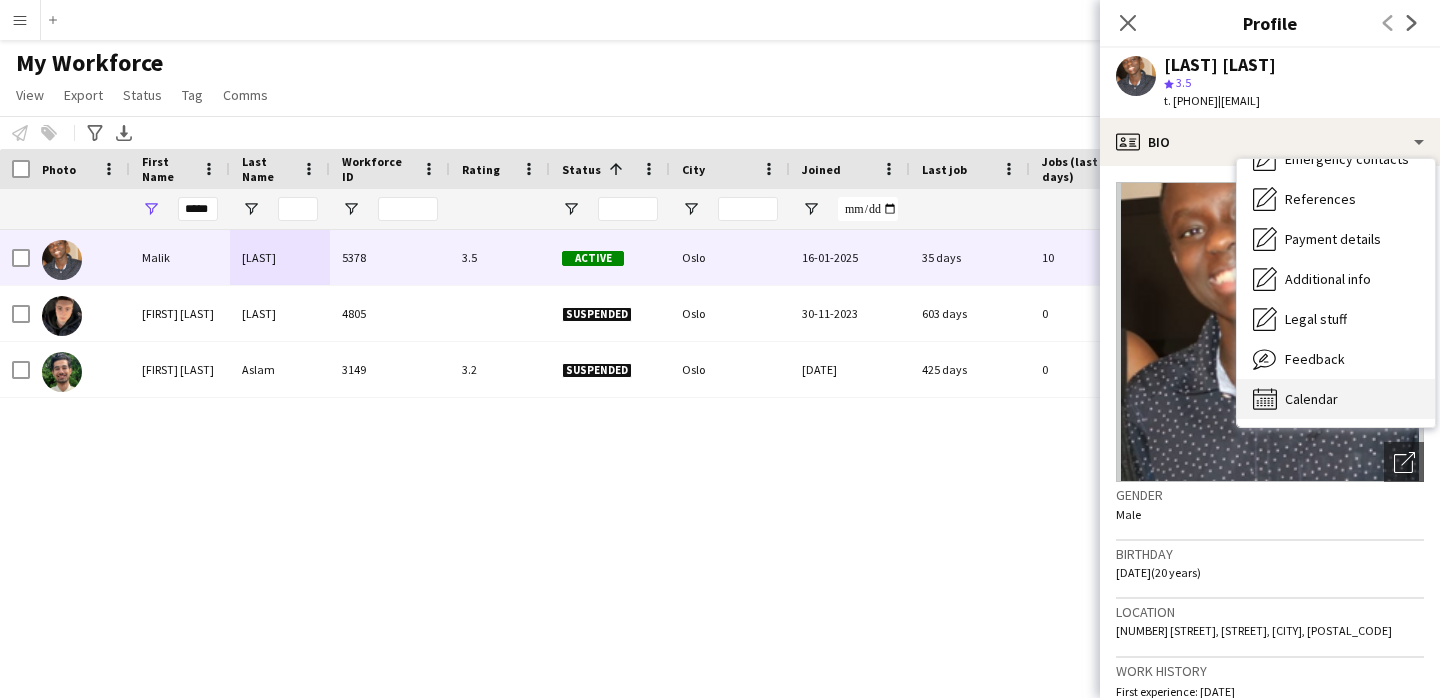 click on "Calendar
Calendar" at bounding box center (1336, 399) 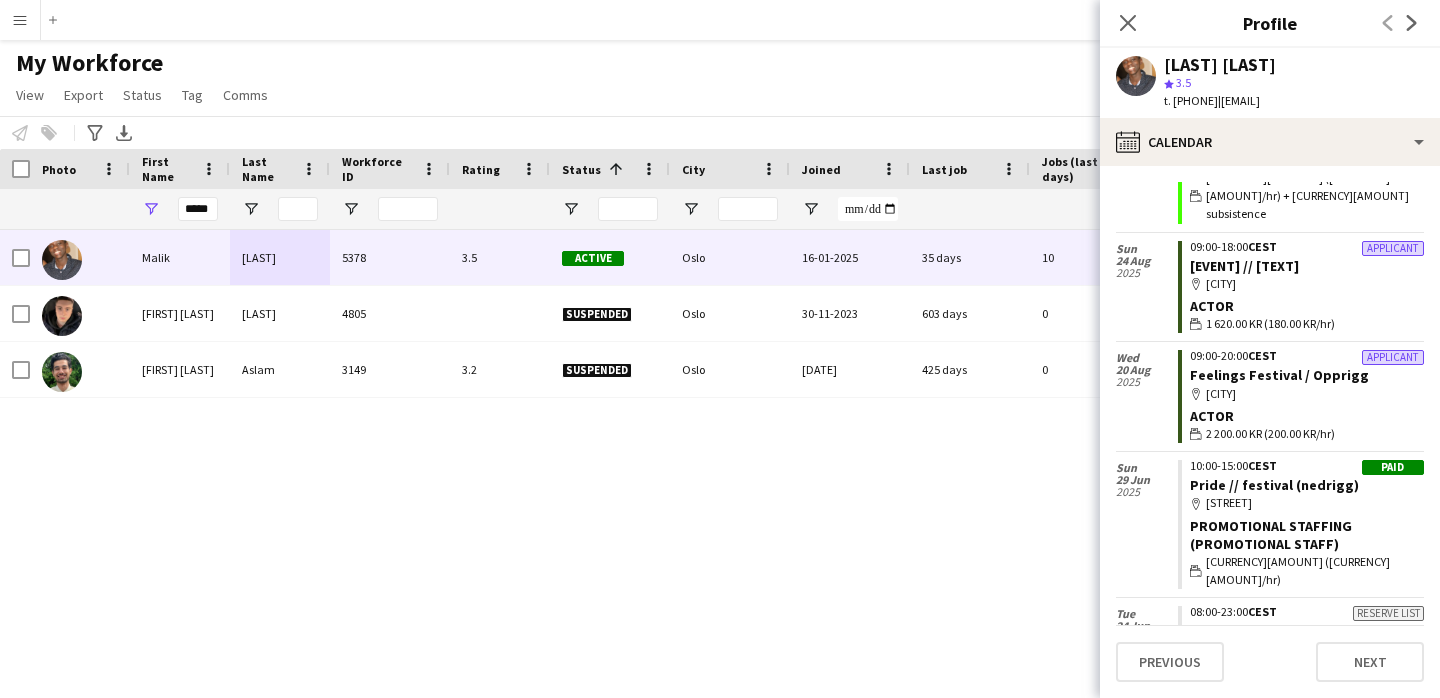 scroll, scrollTop: 153, scrollLeft: 0, axis: vertical 